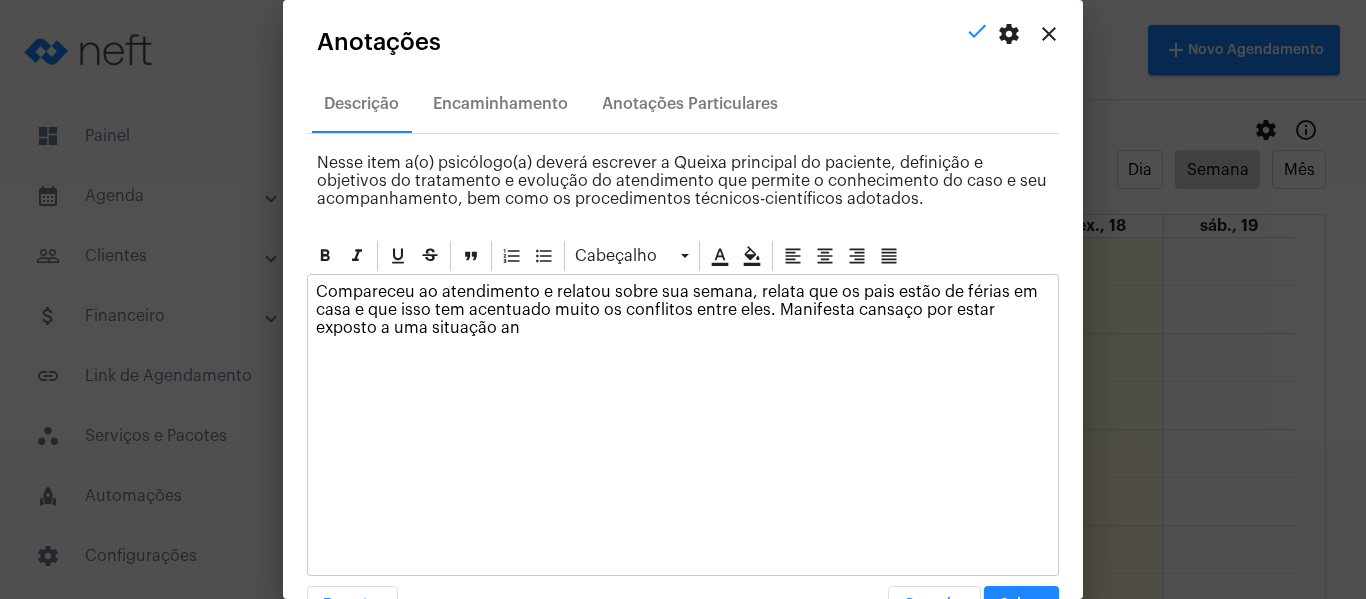 scroll, scrollTop: 0, scrollLeft: 0, axis: both 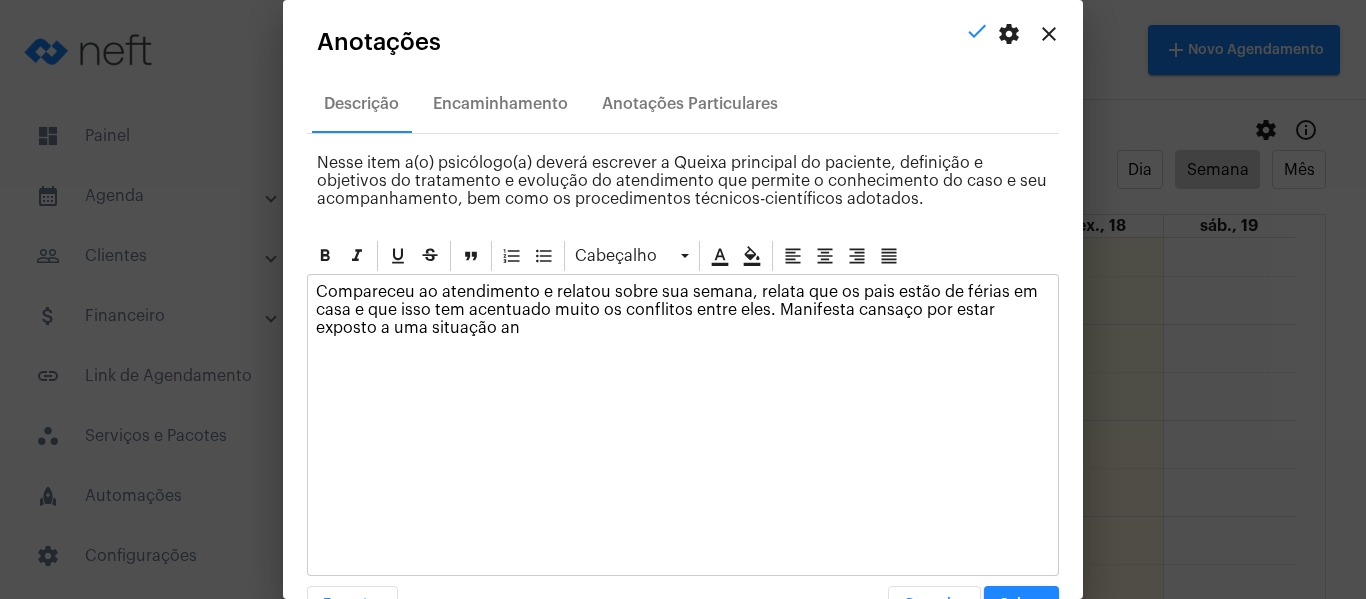 type 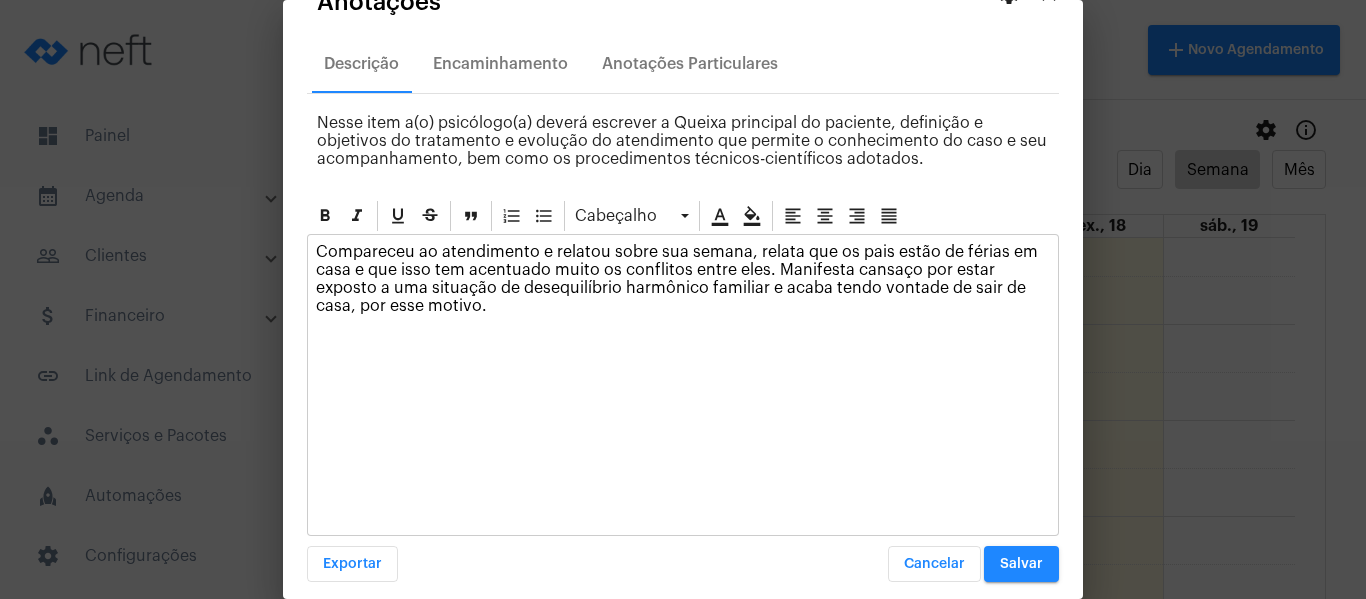 scroll, scrollTop: 57, scrollLeft: 0, axis: vertical 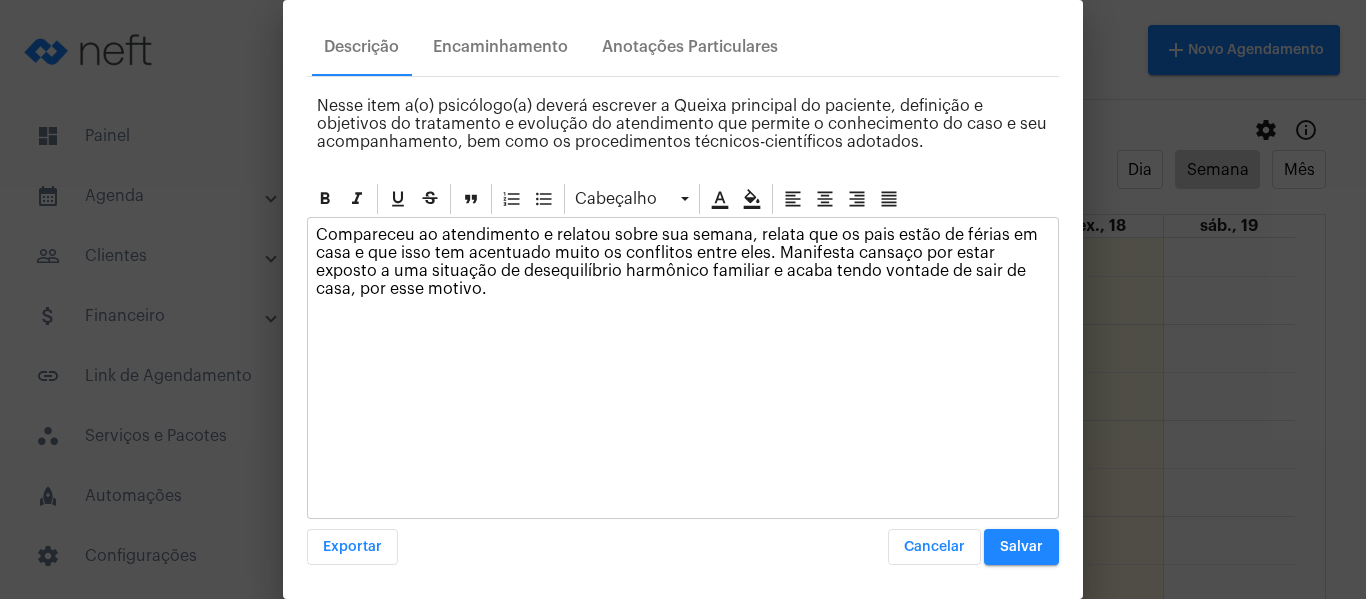 click on "Salvar" at bounding box center (1021, 547) 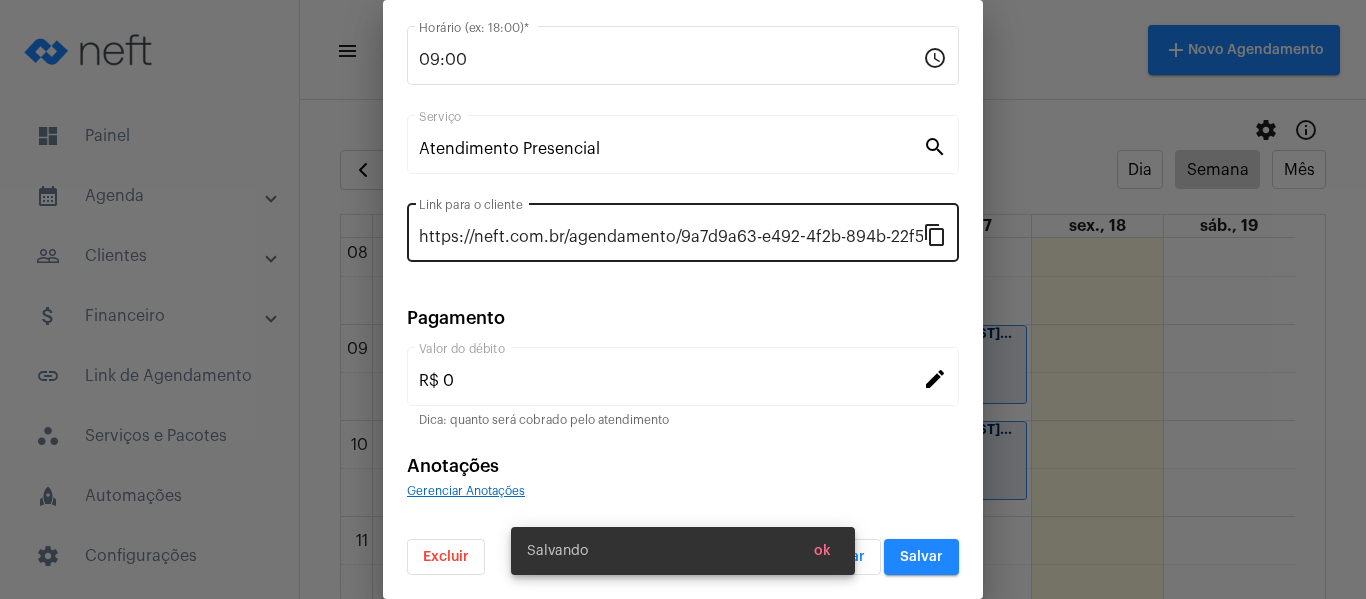 scroll, scrollTop: 0, scrollLeft: 0, axis: both 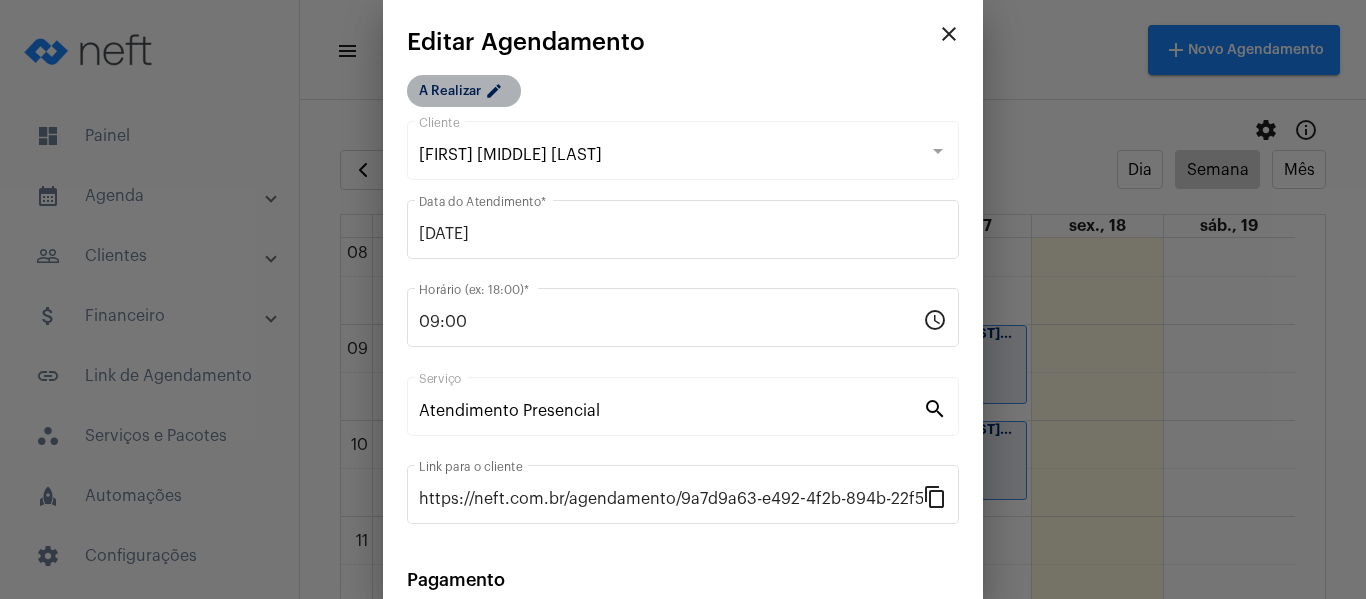 click on "A Realizar  edit" at bounding box center [464, 91] 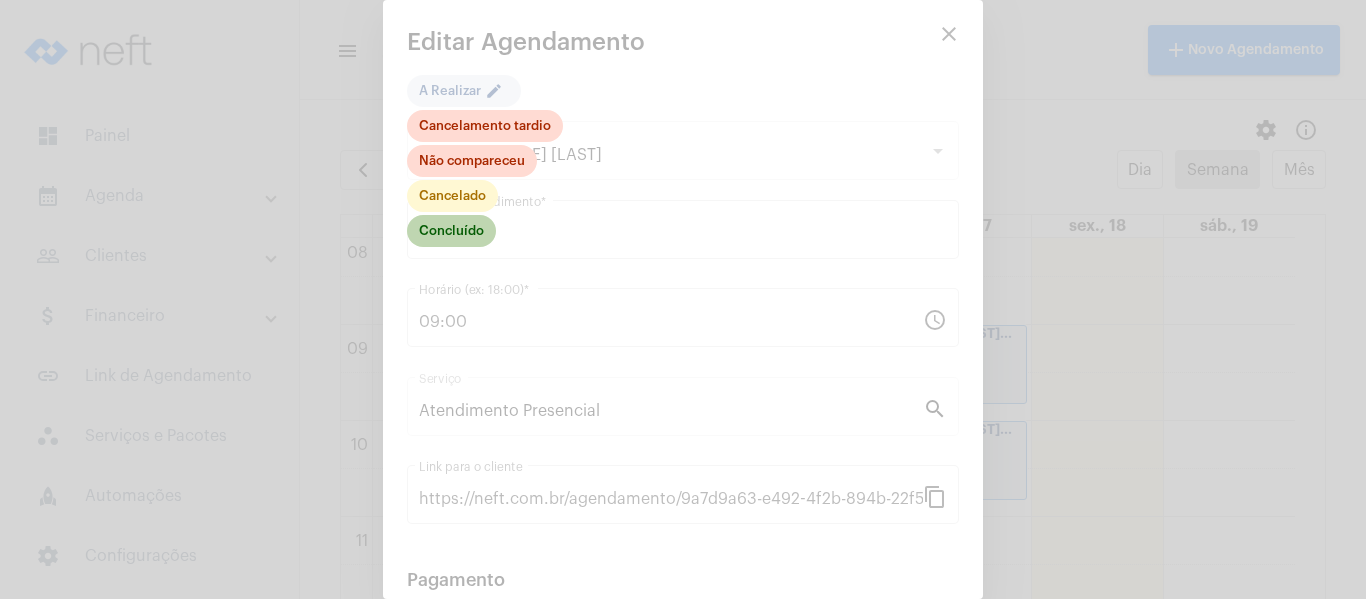 click on "Concluído" 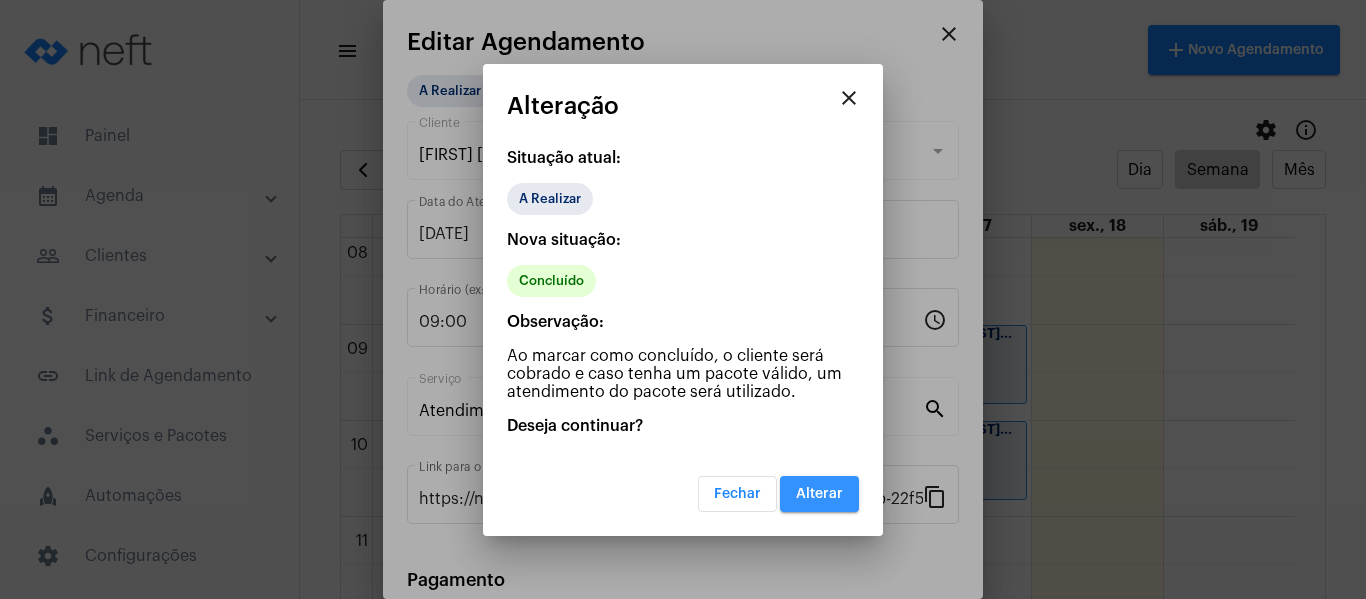 click on "Alterar" at bounding box center [819, 494] 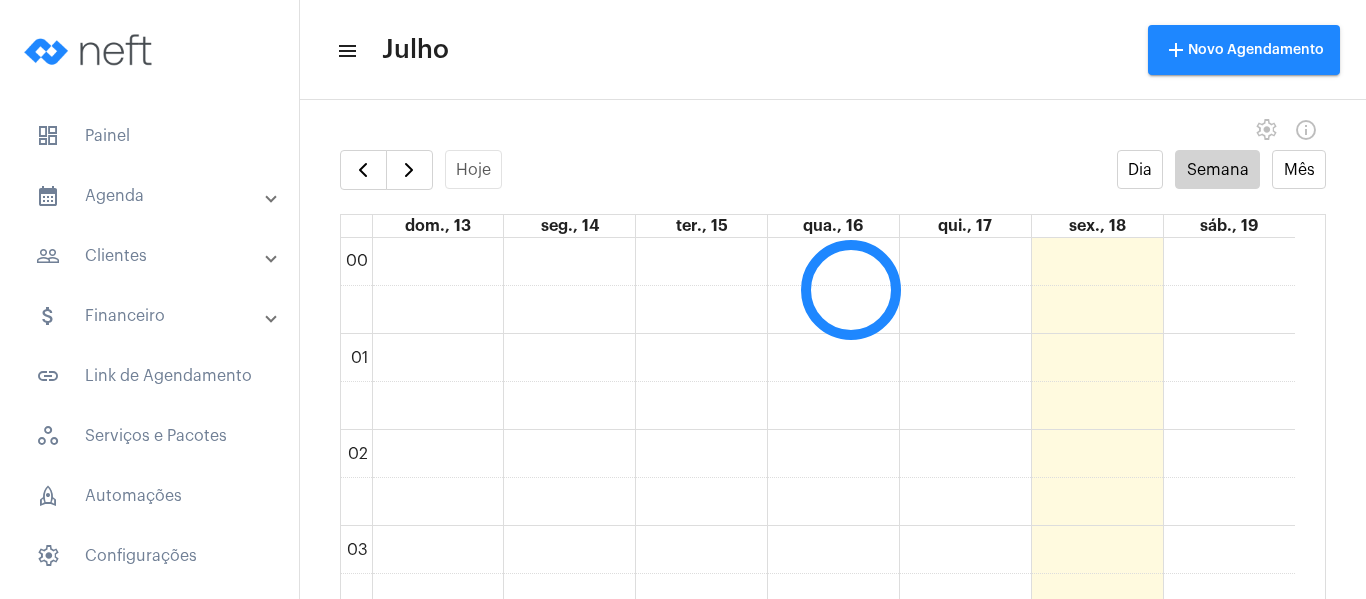 scroll, scrollTop: 0, scrollLeft: 0, axis: both 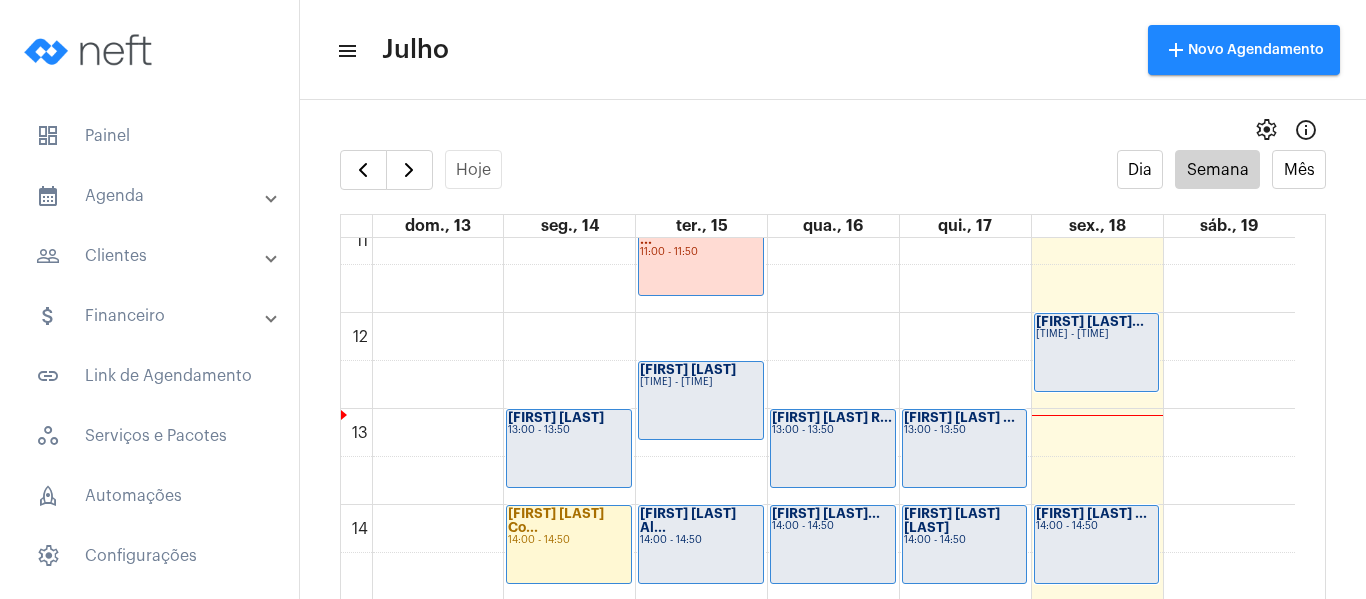 click on "[FIRST] [LAST]...
[TIME] - [TIME]" 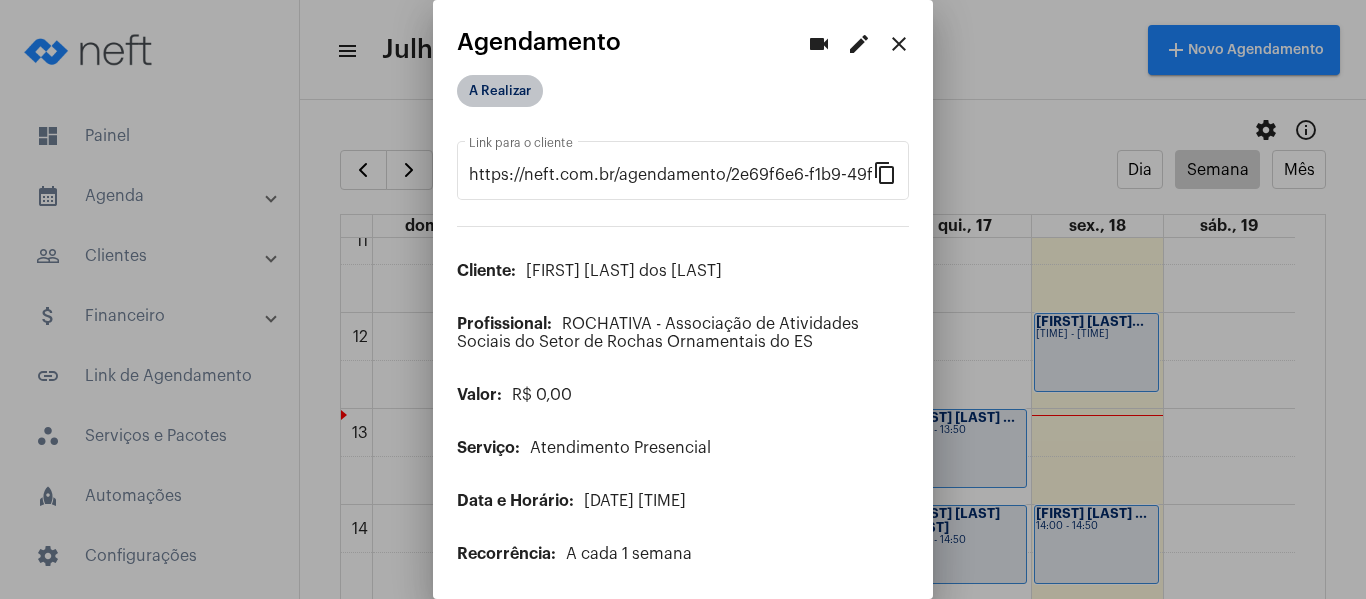 click on "A Realizar" at bounding box center [500, 91] 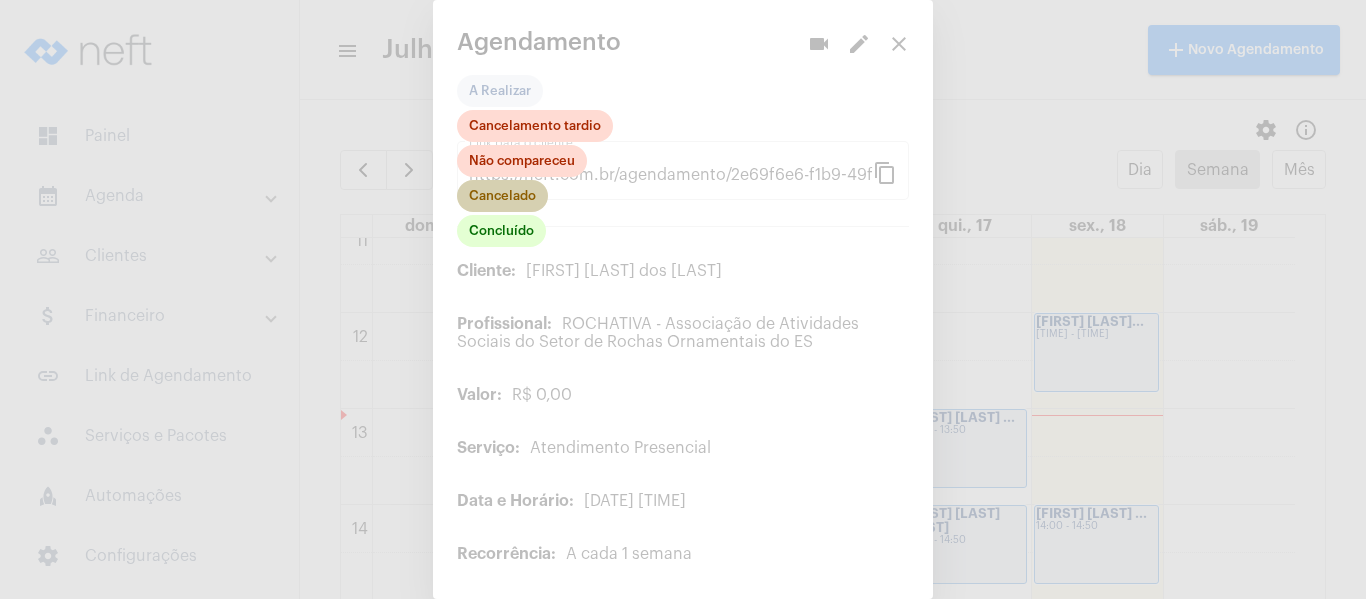 click on "Cancelado" 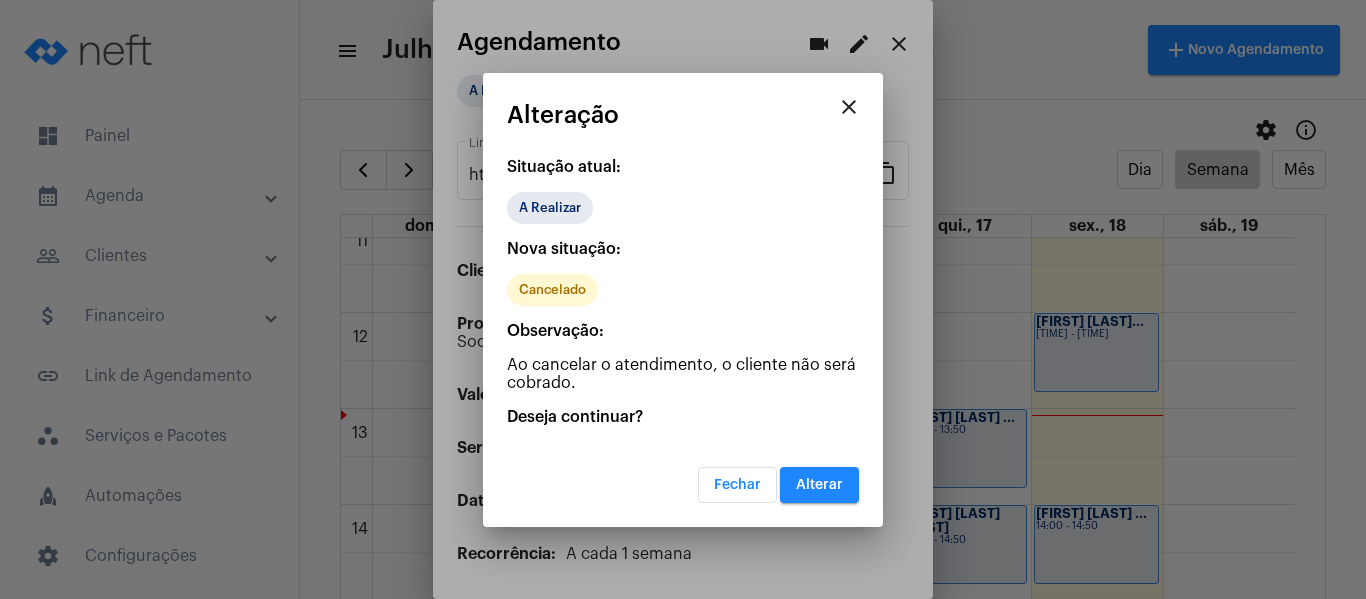 click on "Alterar" at bounding box center [819, 485] 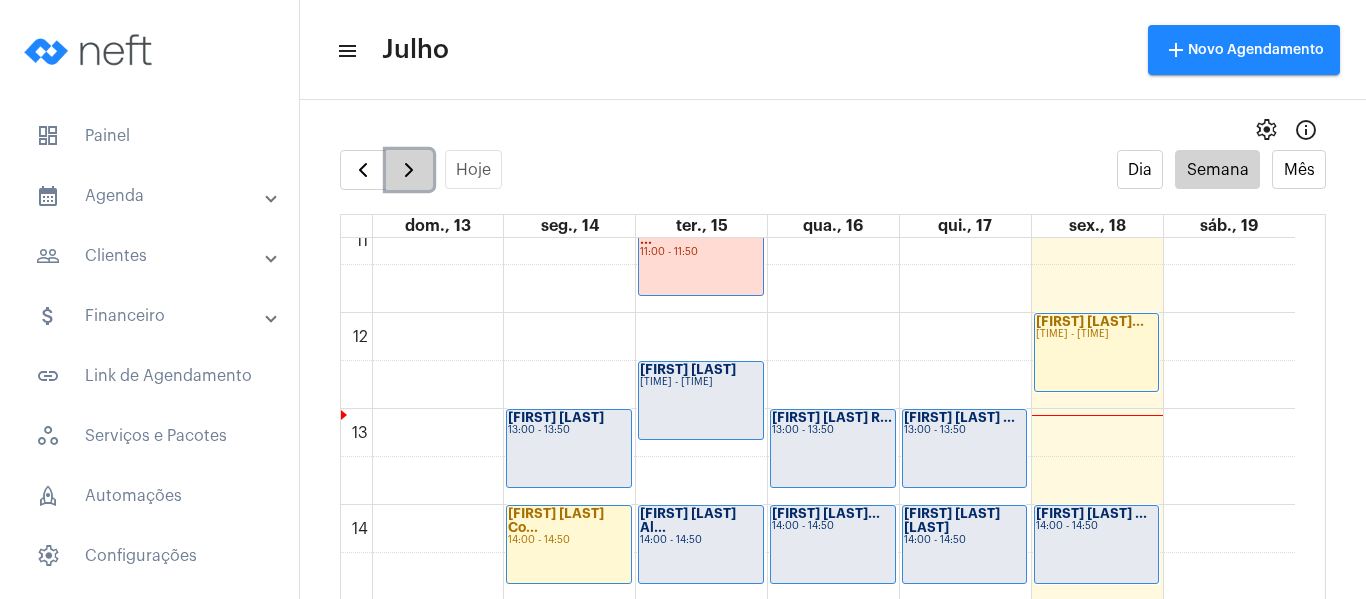 click 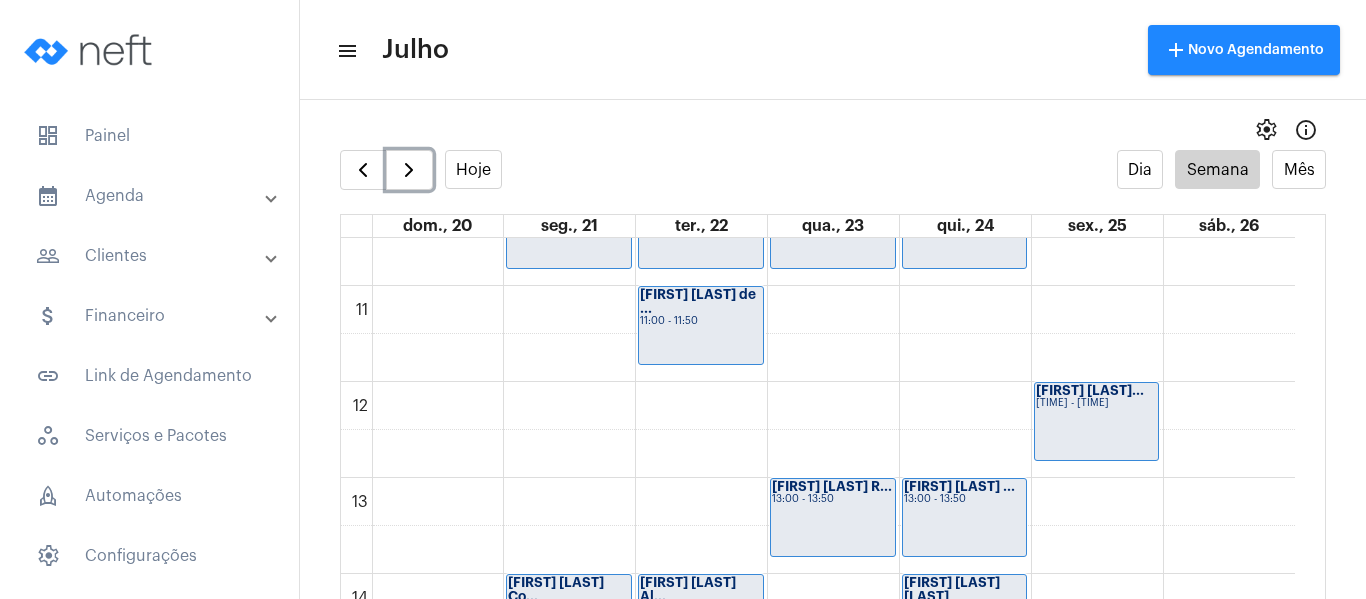 scroll, scrollTop: 977, scrollLeft: 0, axis: vertical 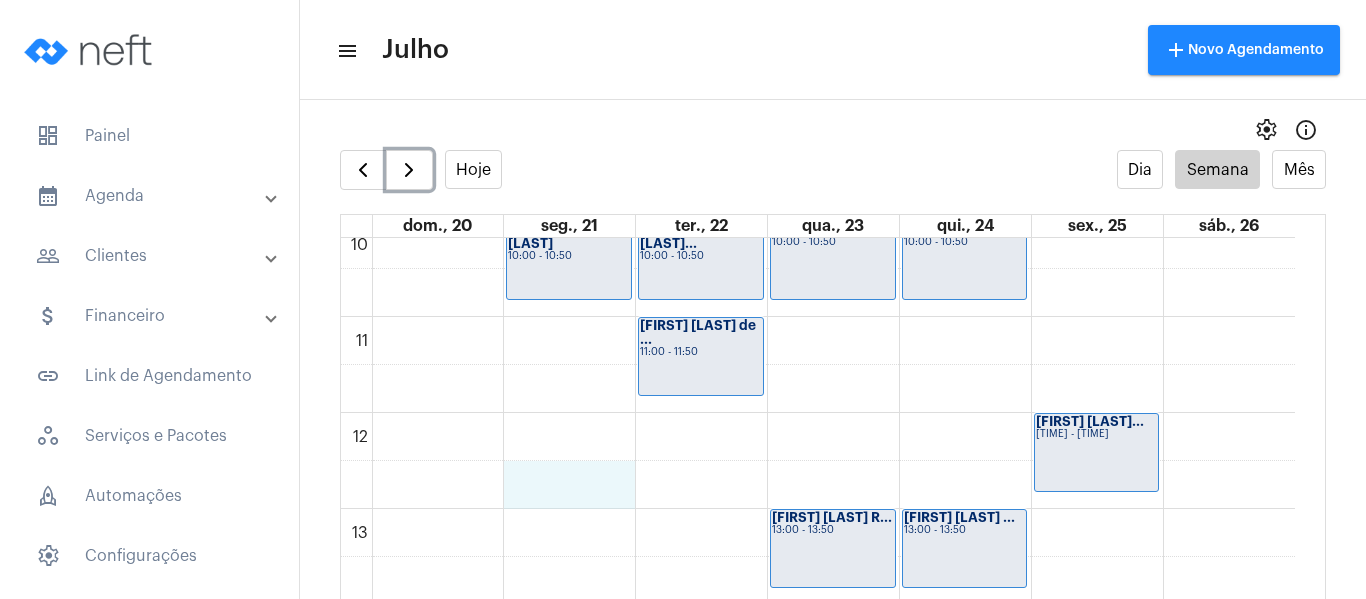 click on "00 01 02 03 04 05 06 07 08 09 10 11 12 13 14 15 16 17 18 19 20 21 22 23
Jéssica dos San...
09:00 - 09:50
Jorge dos Santo...
10:00 - 10:50
Analice Leal Co...
14:00 - 14:50
Giovanna Dalfio...
15:00 - 15:50
Guilherme Paiva...
16:00 - 16:50
Felipe Santos P...
09:00 - 09:50
Wesllayne de Al...
10:00 - 10:50
Thaís Viana de ...
11:00 - 11:50
Kauã Azevedo Al...
14:00 - 14:50
Victória Evelyn...
15:00 - 15:50" 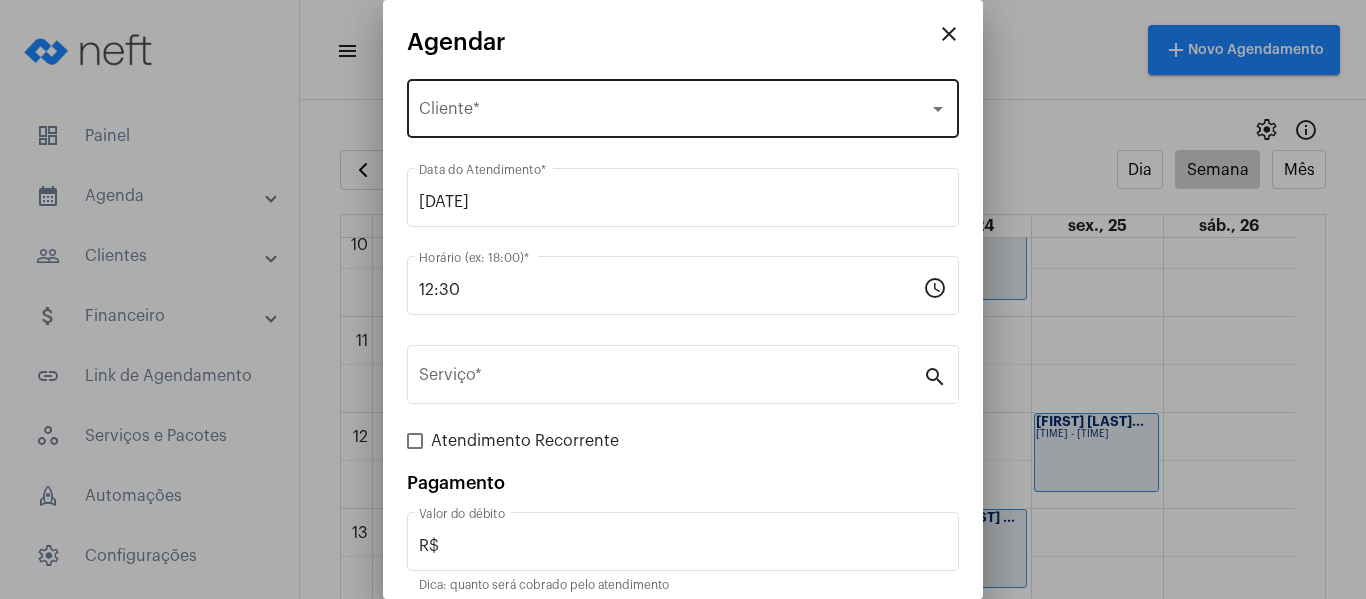 click on "Selecione o Cliente" at bounding box center (674, 113) 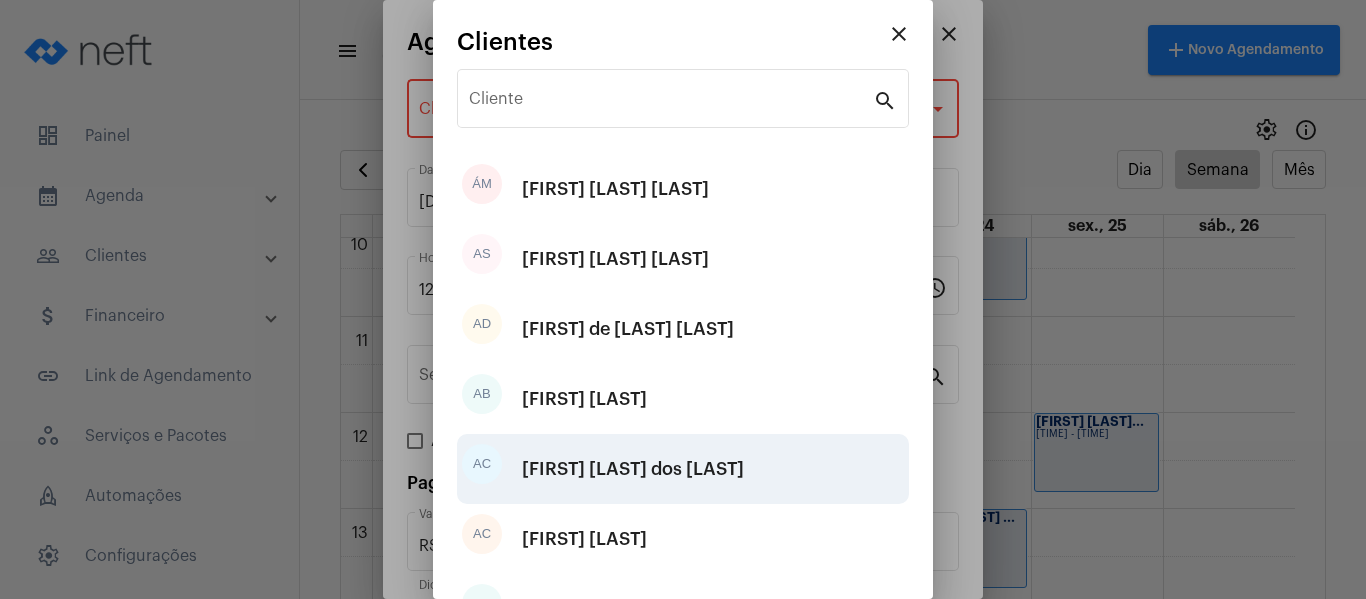 click on "Ana Clara Couto dos Reis" at bounding box center (633, 469) 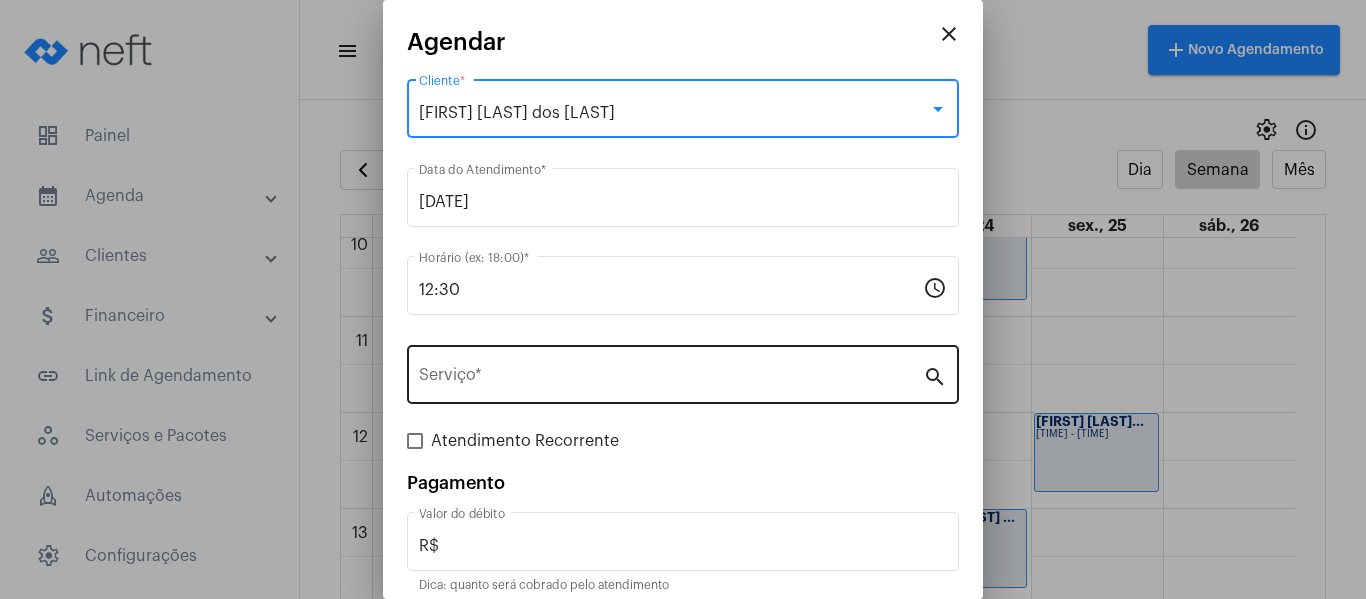 click on "Serviço  *" at bounding box center [671, 372] 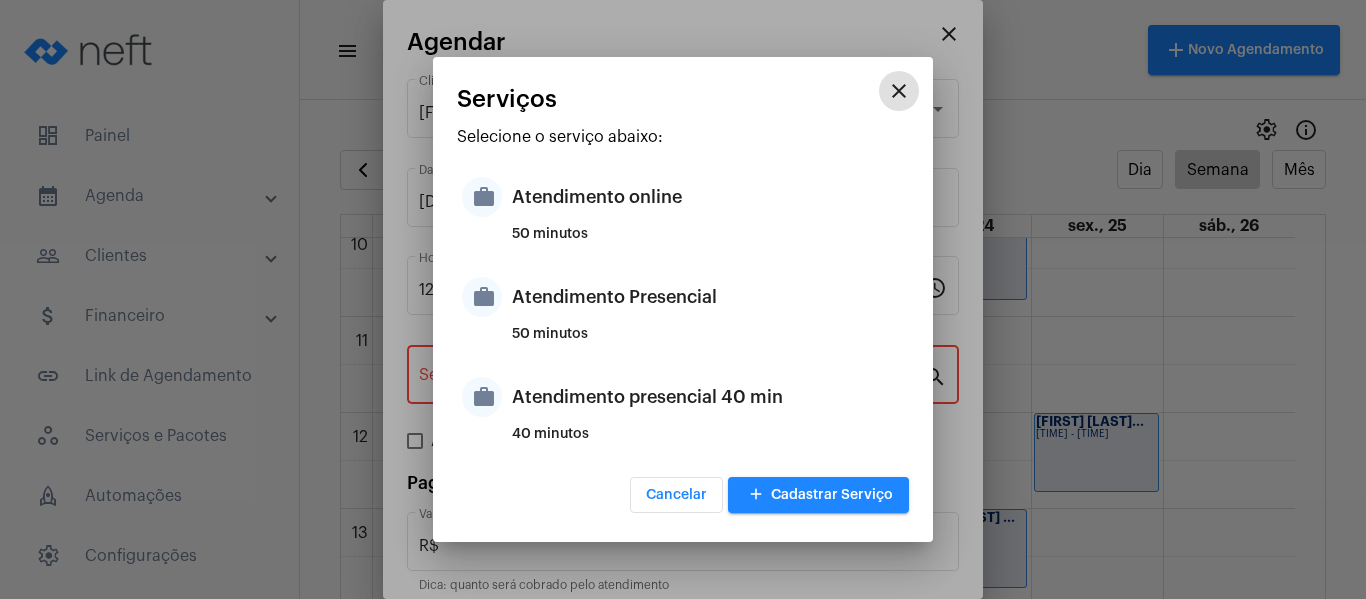 click on "Atendimento Presencial" at bounding box center (708, 297) 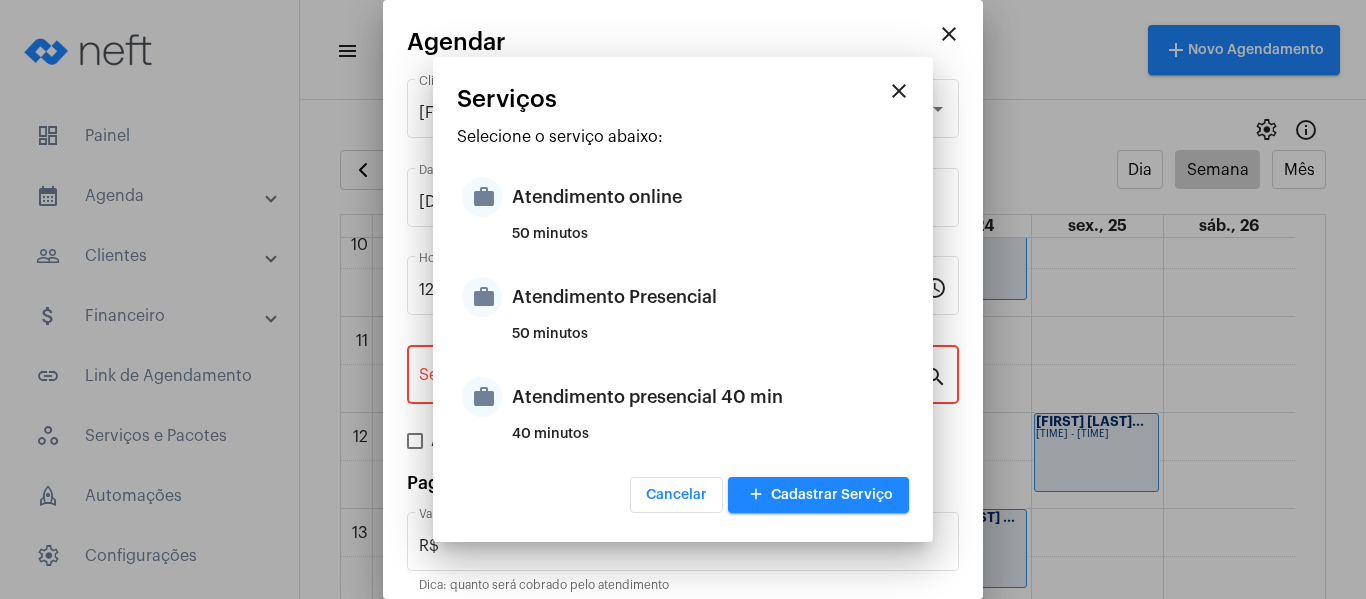 type on "Atendimento Presencial" 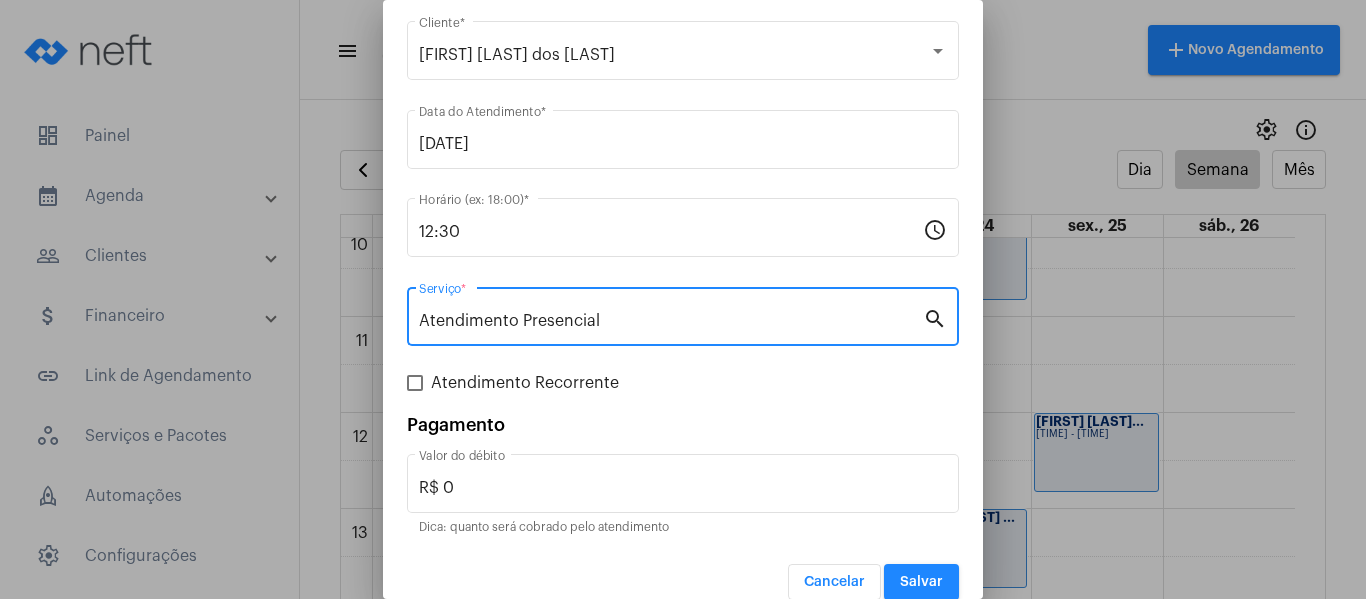 scroll, scrollTop: 83, scrollLeft: 0, axis: vertical 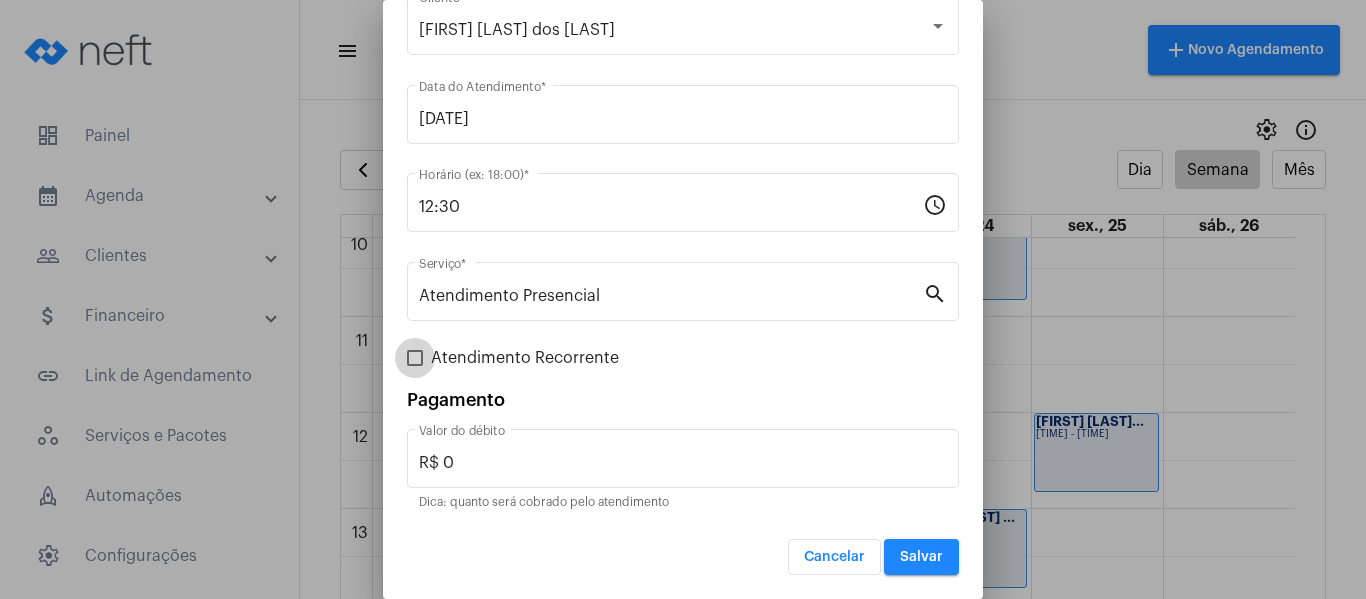 click on "Atendimento Recorrente" at bounding box center (525, 358) 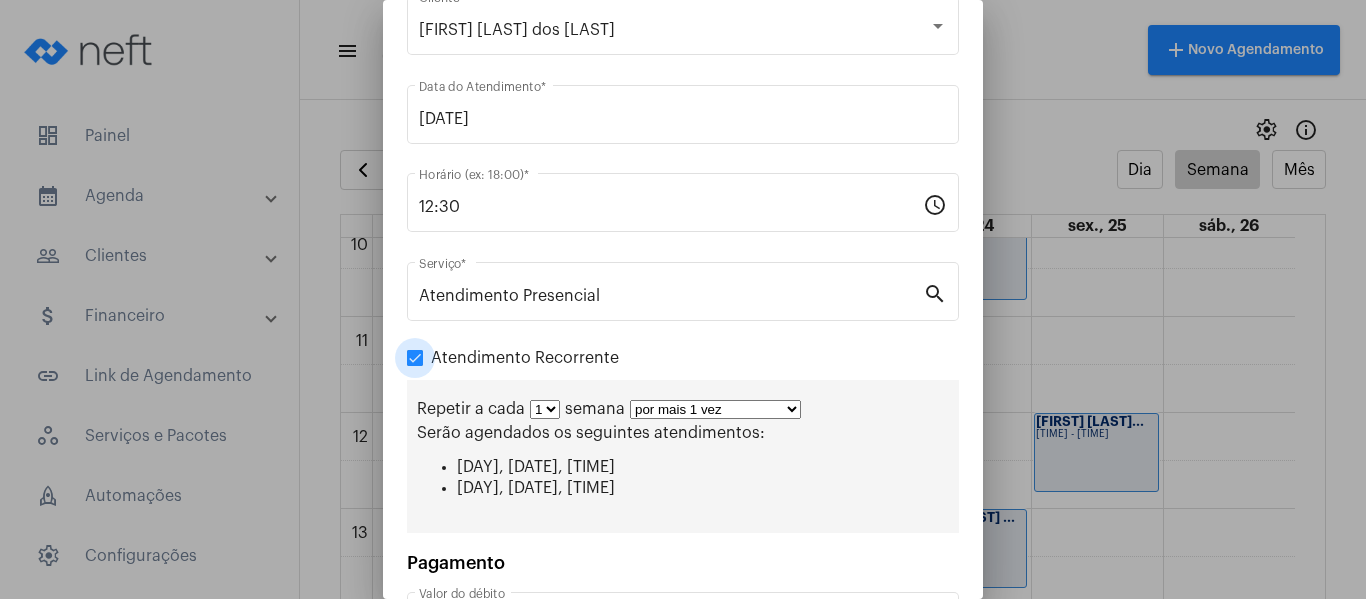 click on "Atendimento Recorrente" at bounding box center (525, 358) 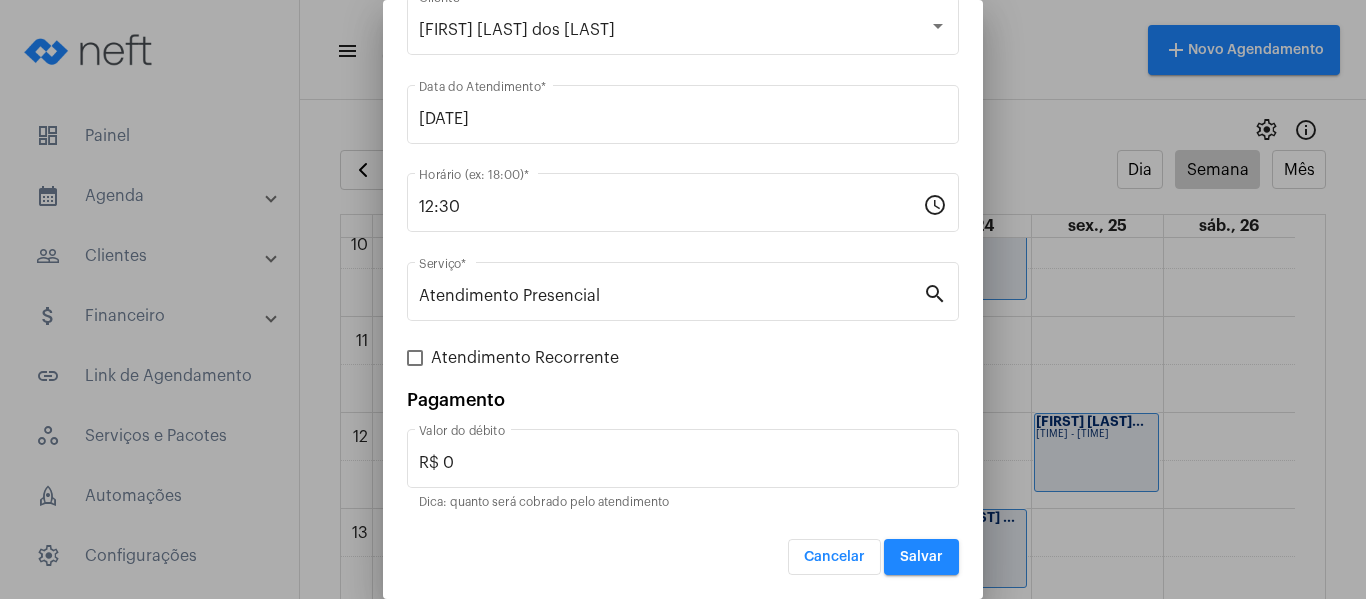 click on "Salvar" at bounding box center (921, 557) 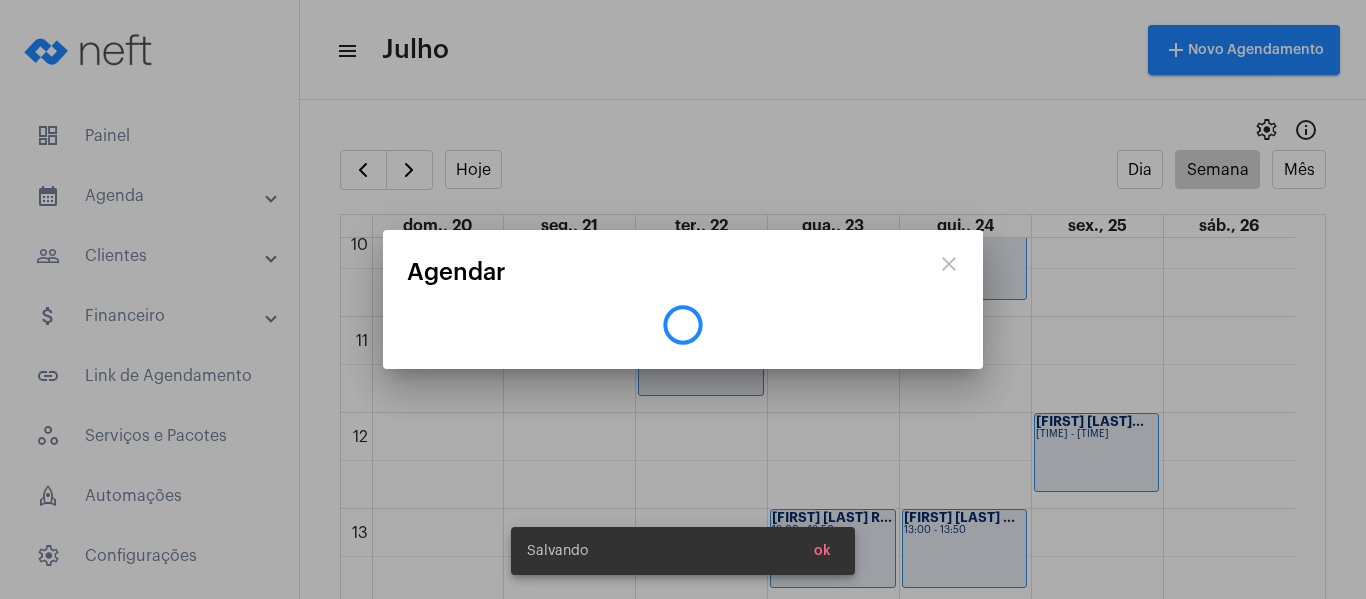 scroll, scrollTop: 0, scrollLeft: 0, axis: both 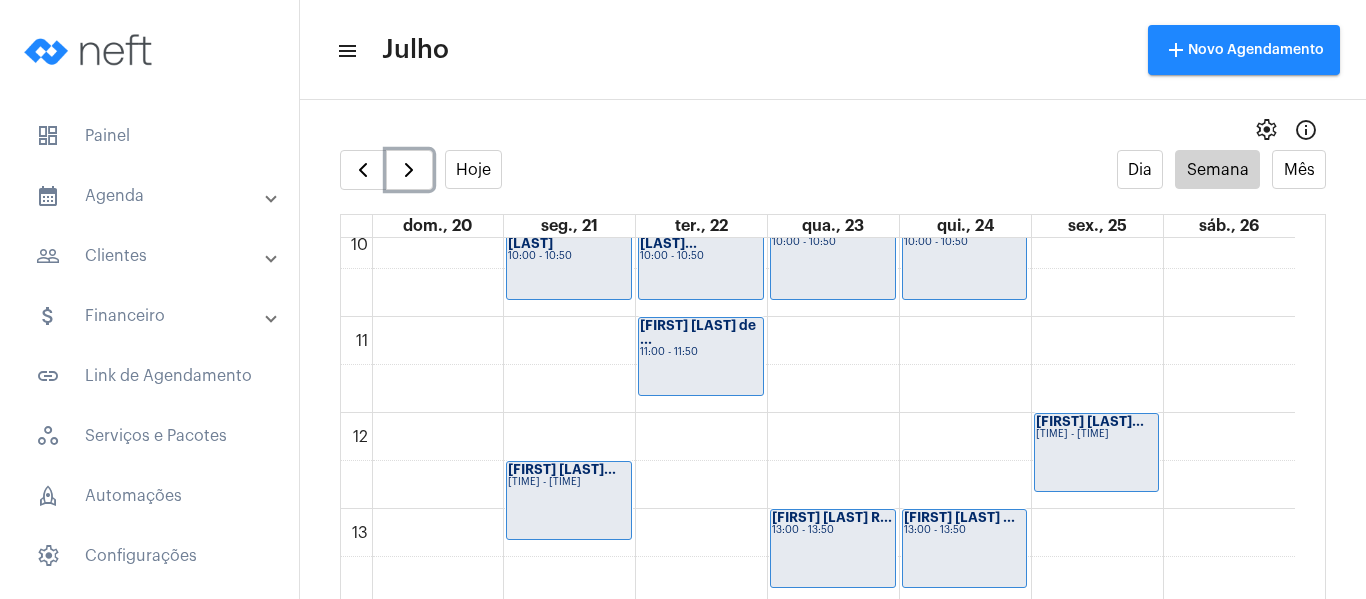 click on "Ana Clara Couto...
12:30 - 13:20" 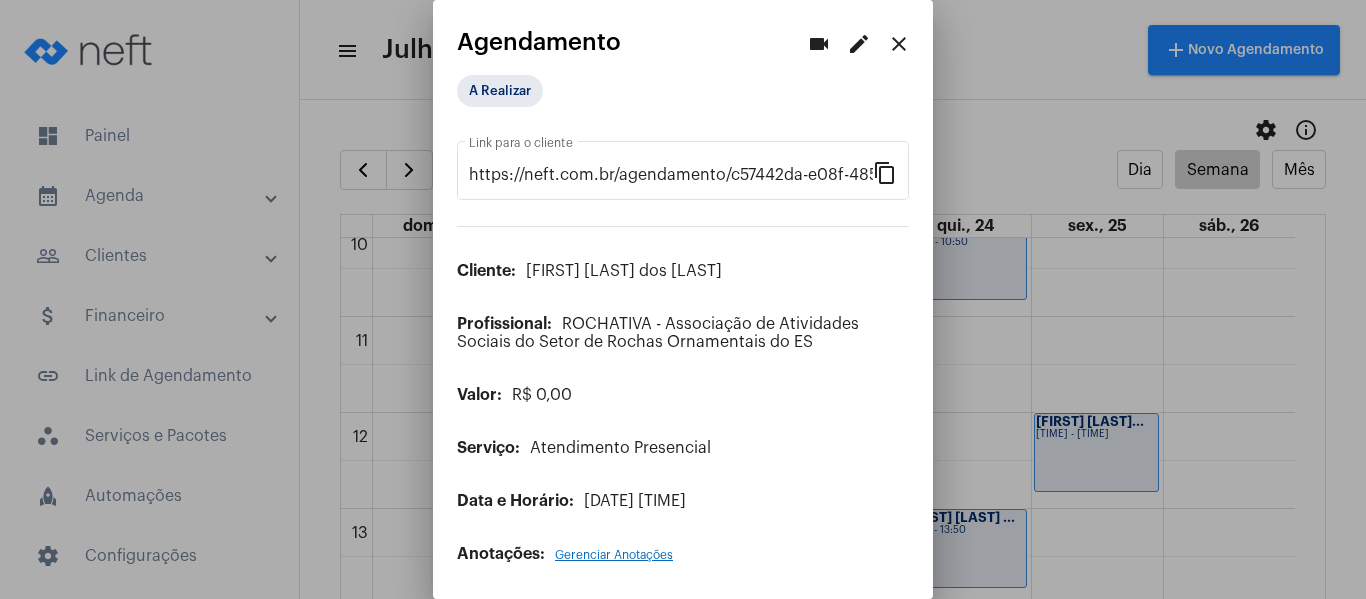 click on "edit" at bounding box center [859, 44] 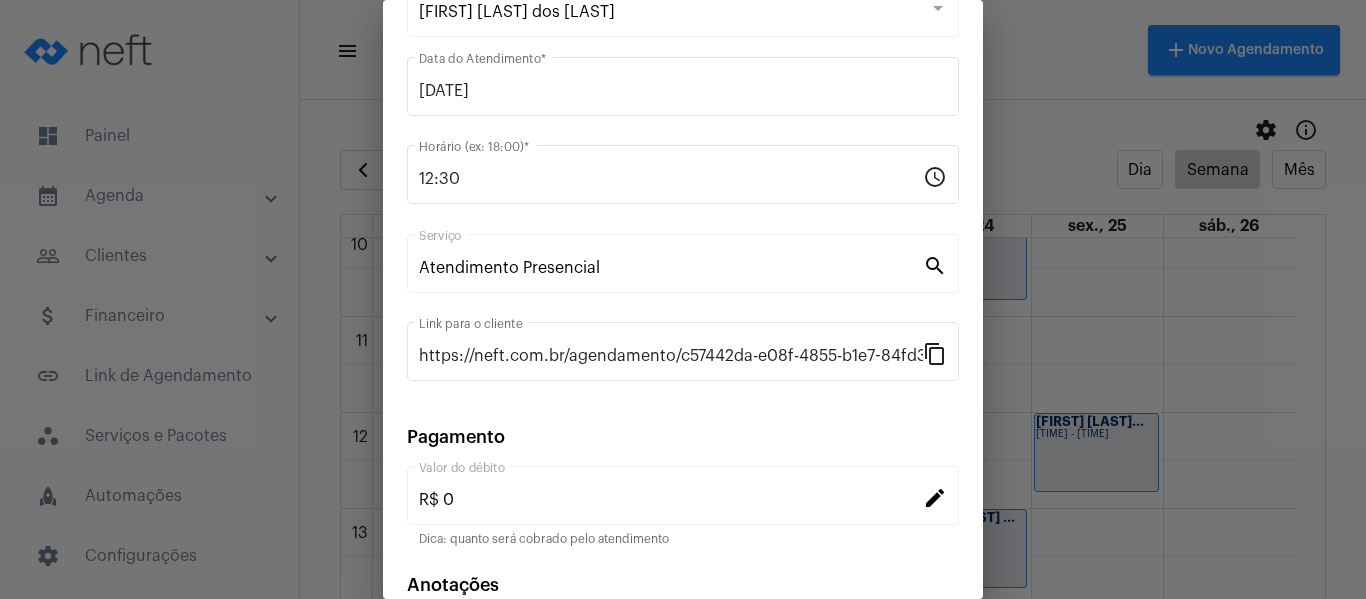 scroll, scrollTop: 262, scrollLeft: 0, axis: vertical 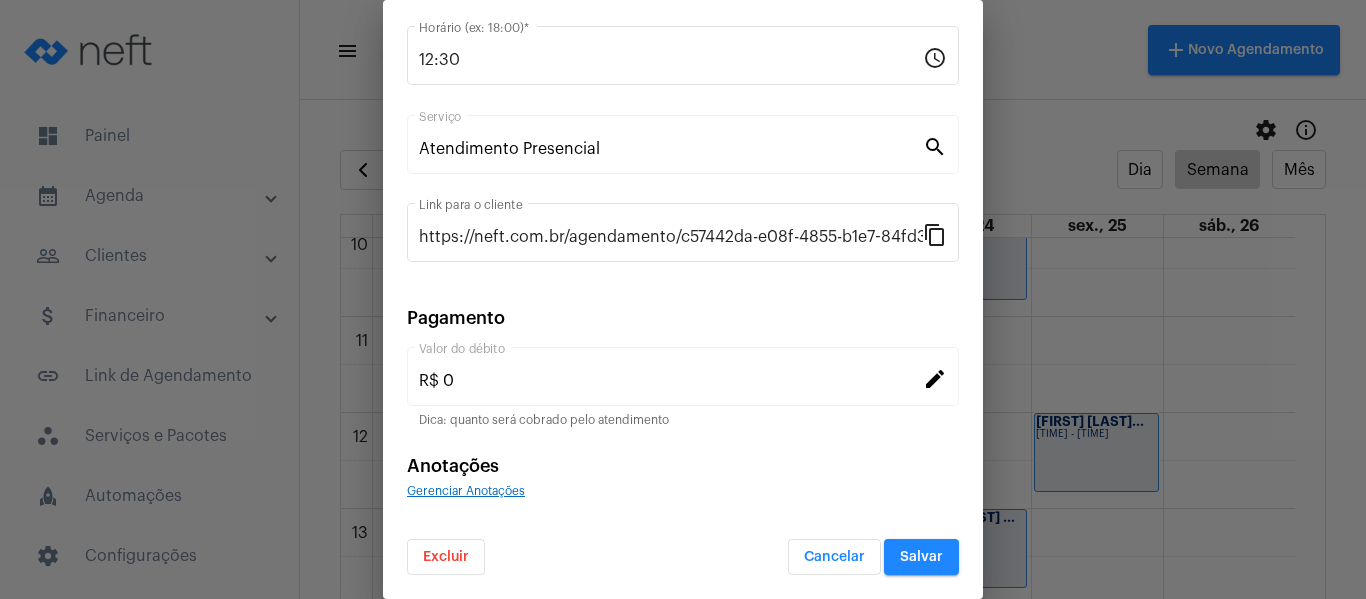 click on "Excluir" at bounding box center (446, 557) 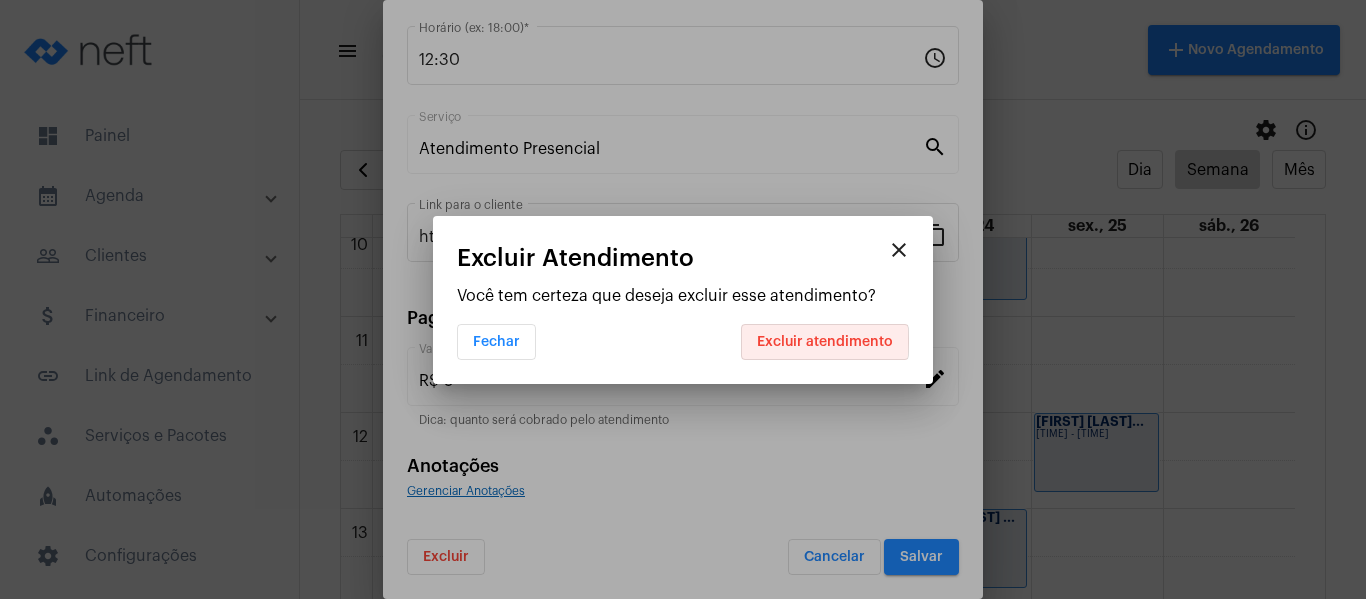 click on "Excluir atendimento" at bounding box center [825, 342] 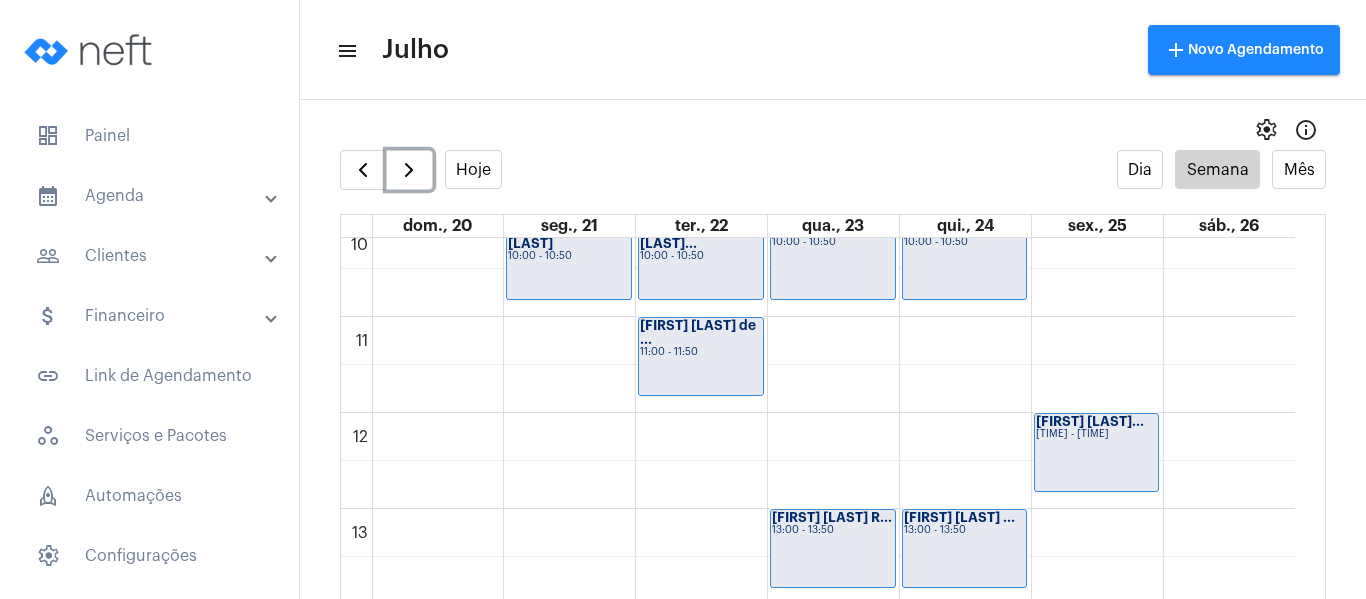 click on "00 01 02 03 04 05 06 07 08 09 10 11 12 13 14 15 16 17 18 19 20 21 22 23
Jéssica dos San...
09:00 - 09:50
Jorge dos Santo...
10:00 - 10:50
Analice Leal Co...
14:00 - 14:50
Giovanna Dalfio...
15:00 - 15:50
Guilherme Paiva...
16:00 - 16:50
Felipe Santos P...
09:00 - 09:50
Wesllayne de Al...
10:00 - 10:50
Thaís Viana de ...
11:00 - 11:50
Kauã Azevedo Al...
14:00 - 14:50
Victória Evelyn...
15:00 - 15:50" 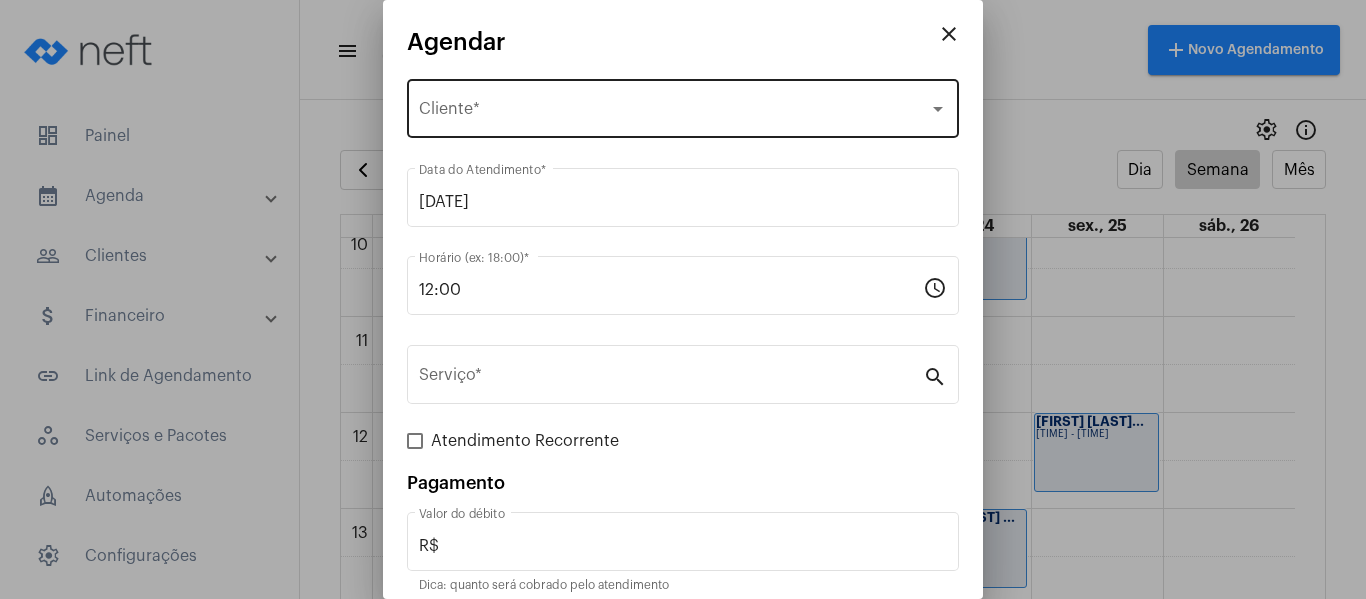 click on "Selecione o Cliente Cliente  *" at bounding box center [683, 106] 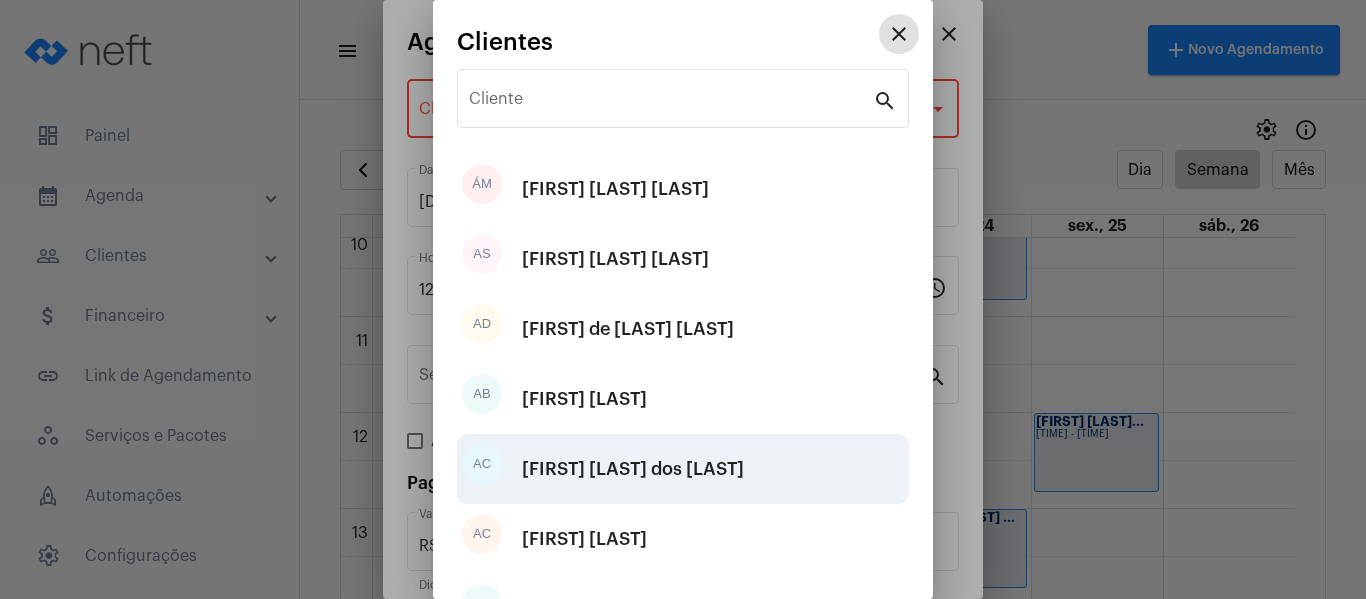click on "Ana Clara Couto dos Reis" at bounding box center (633, 469) 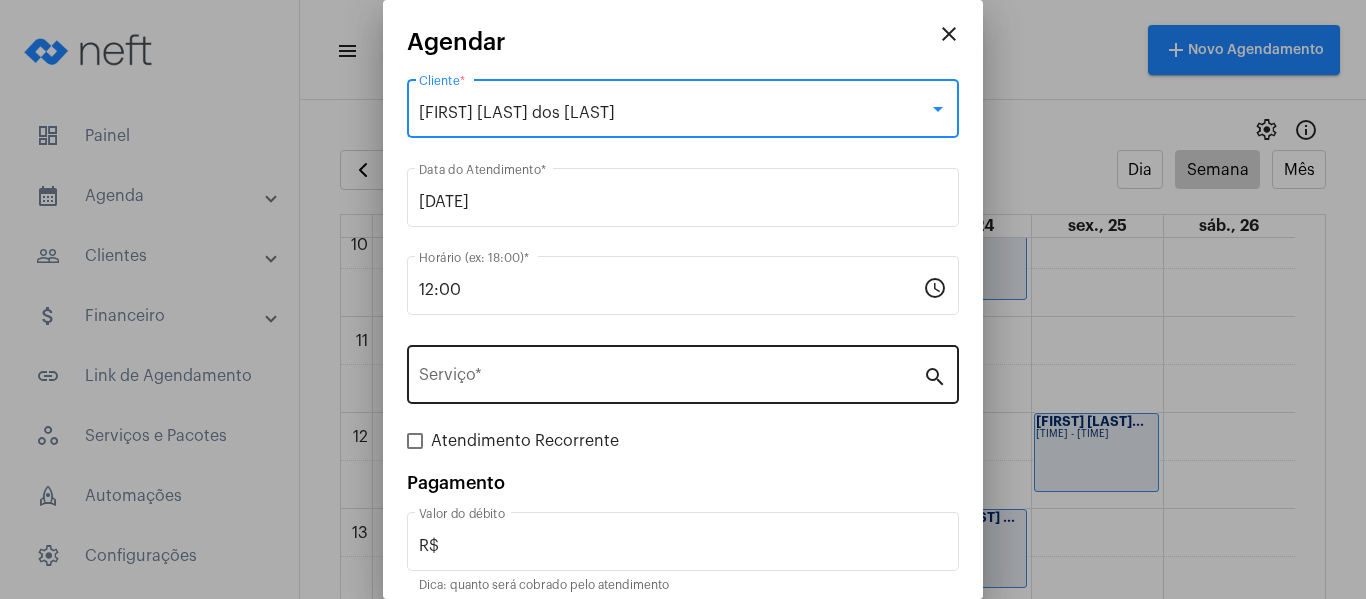 click on "Serviço  *" at bounding box center [671, 372] 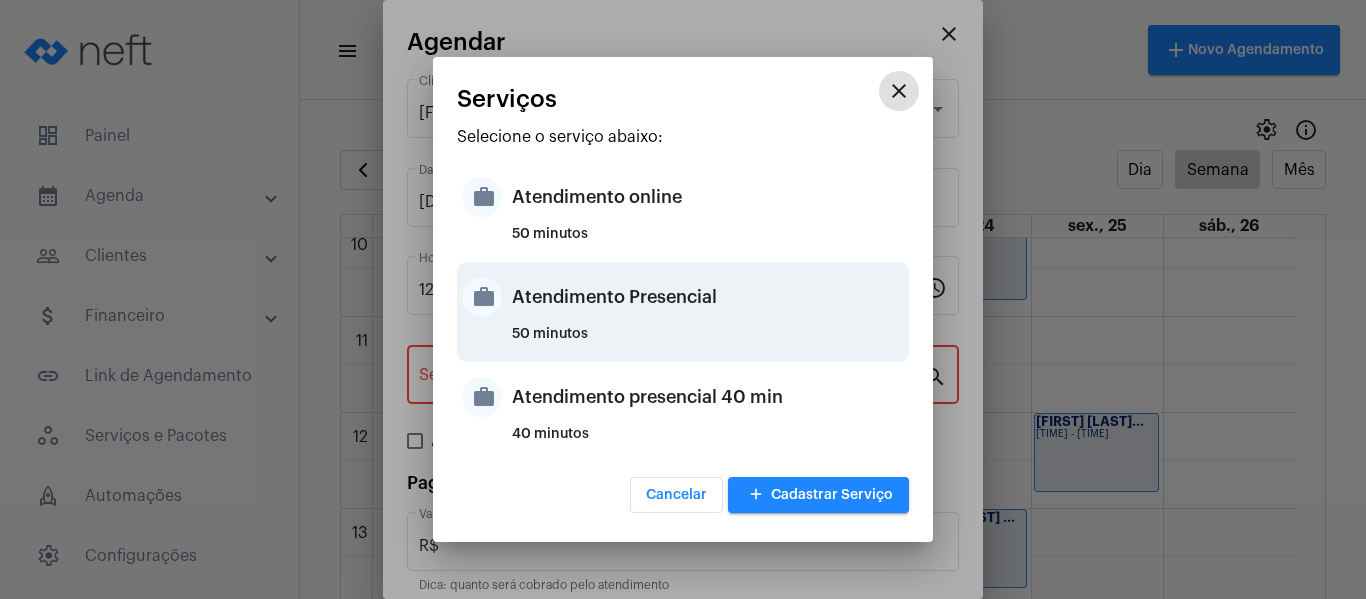 click on "Atendimento Presencial" at bounding box center [708, 297] 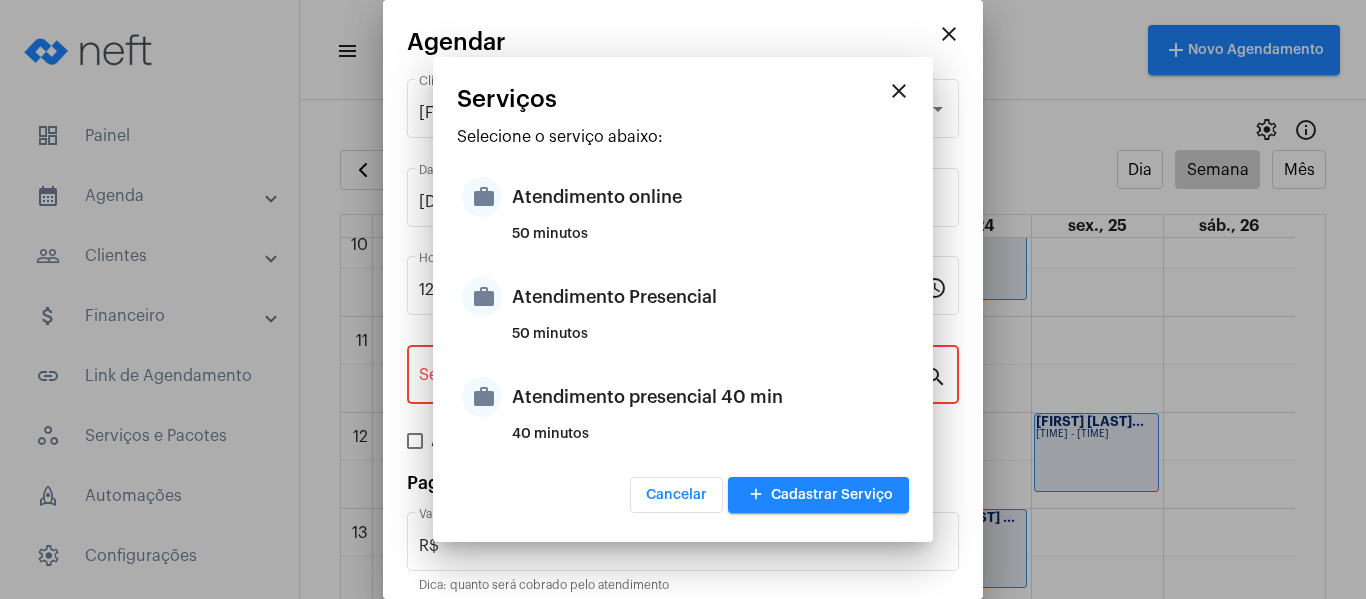 type on "Atendimento Presencial" 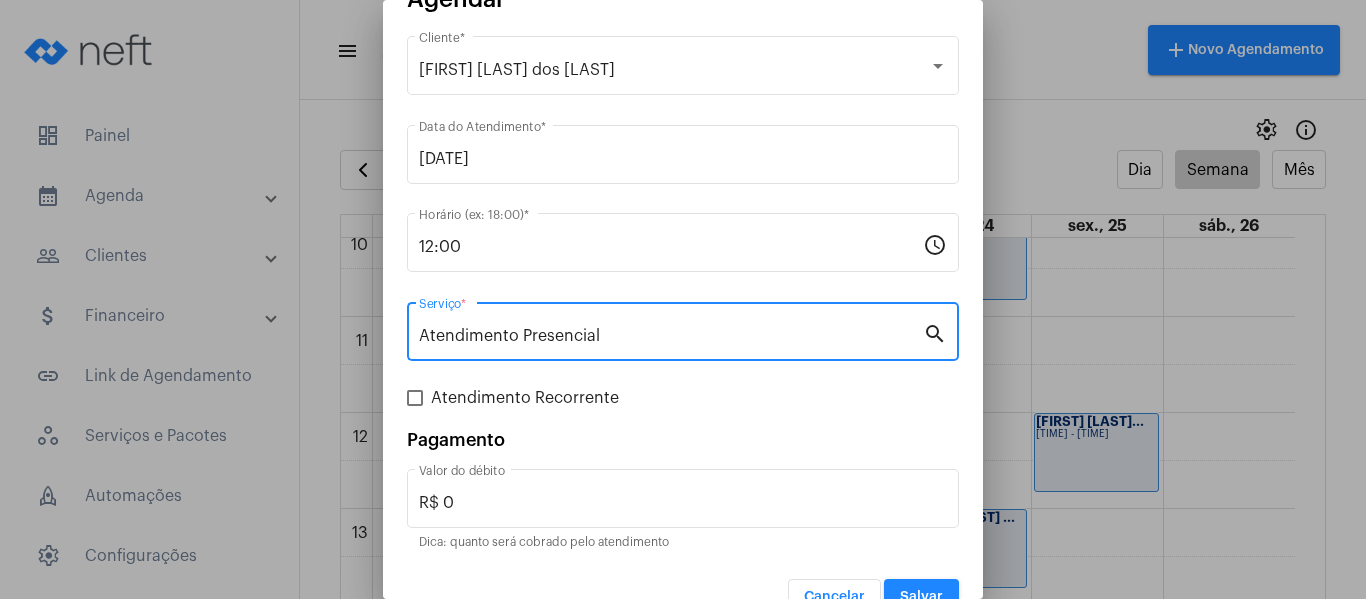 scroll, scrollTop: 83, scrollLeft: 0, axis: vertical 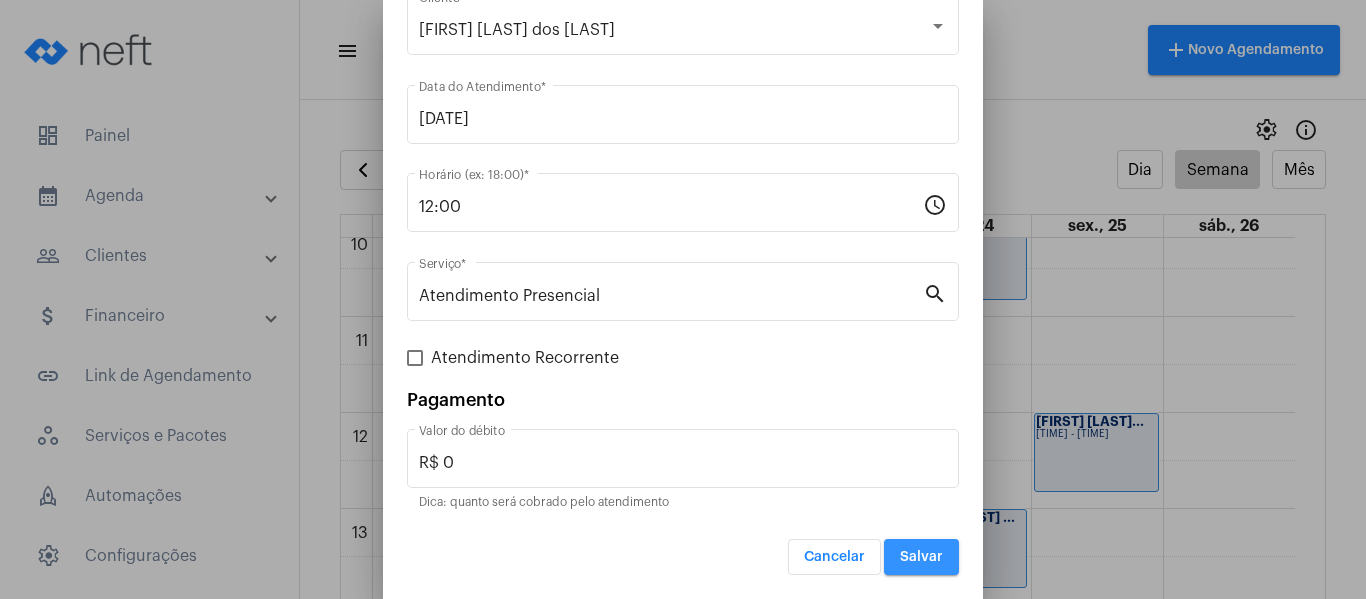 click on "Salvar" at bounding box center [921, 557] 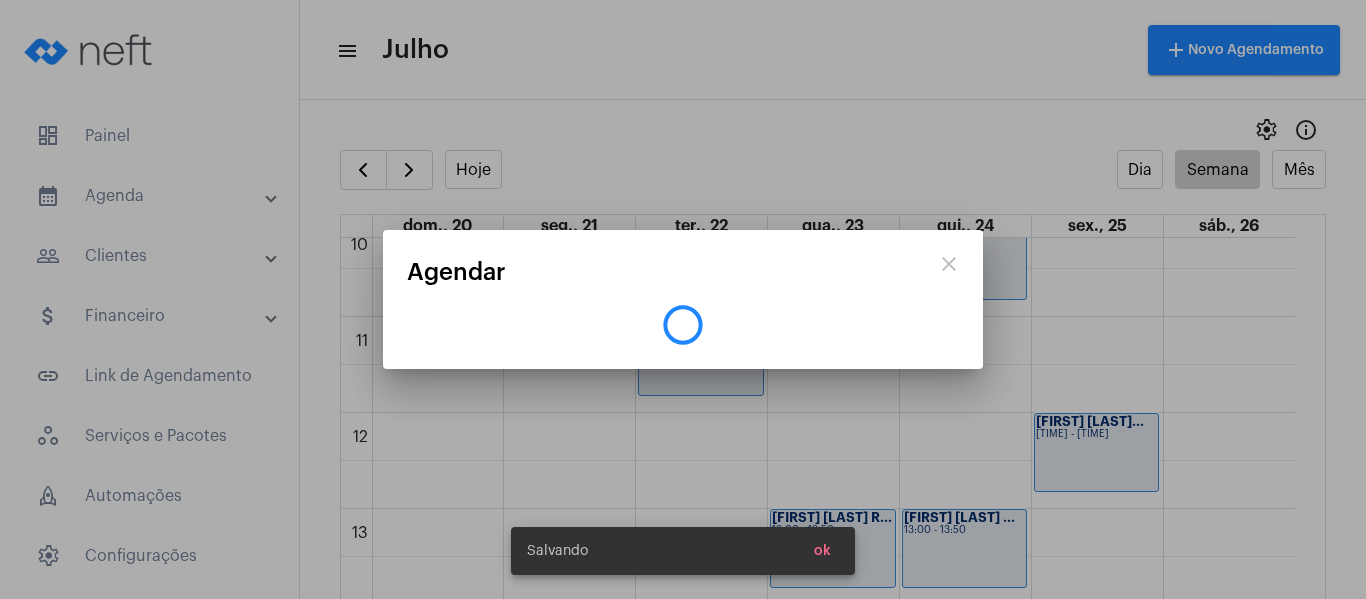 scroll, scrollTop: 0, scrollLeft: 0, axis: both 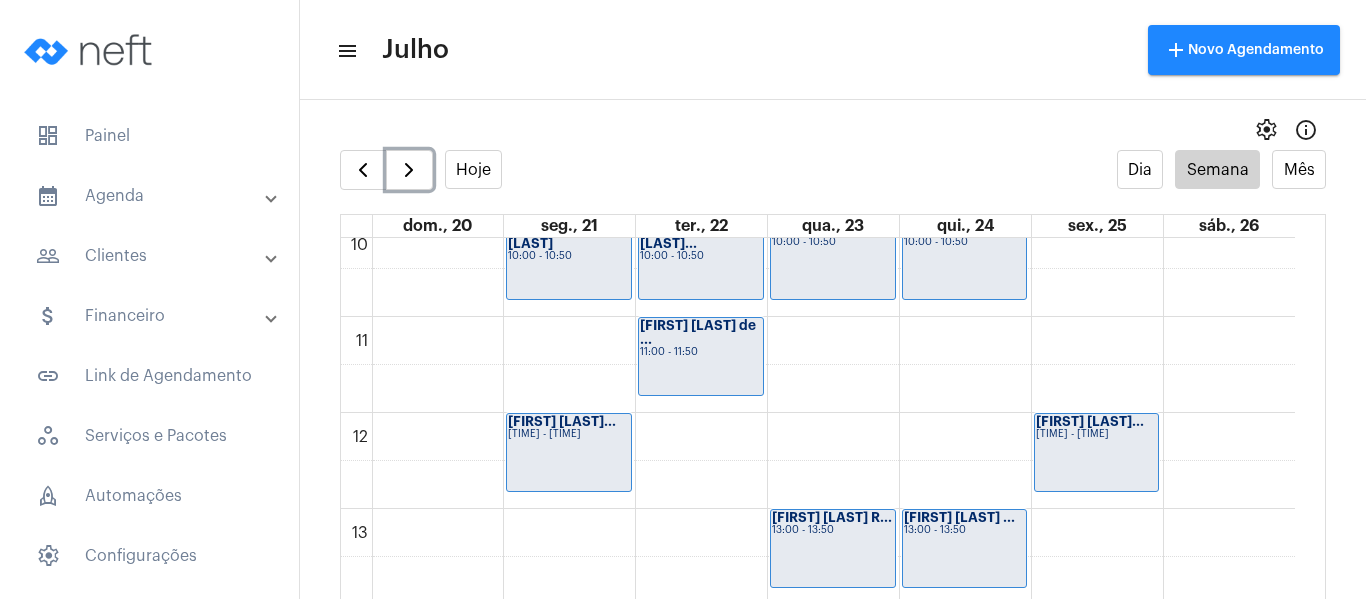 click on "Ana Clara Couto...
12:00 - 12:50" 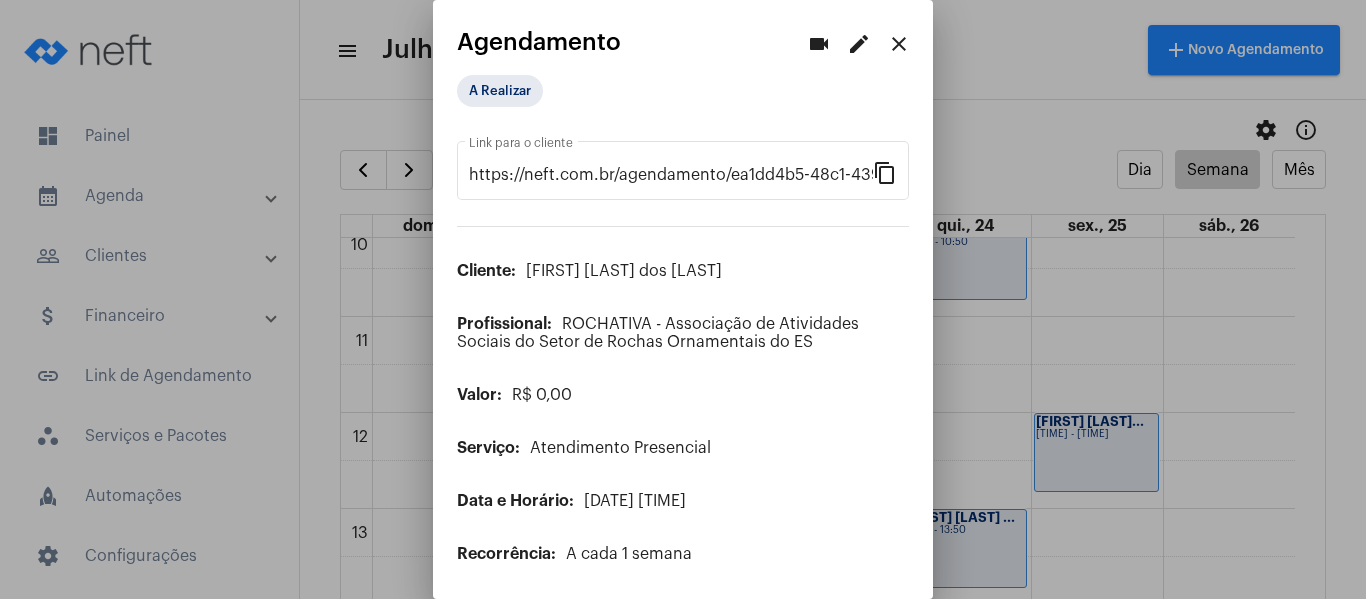 click on "edit" at bounding box center [859, 44] 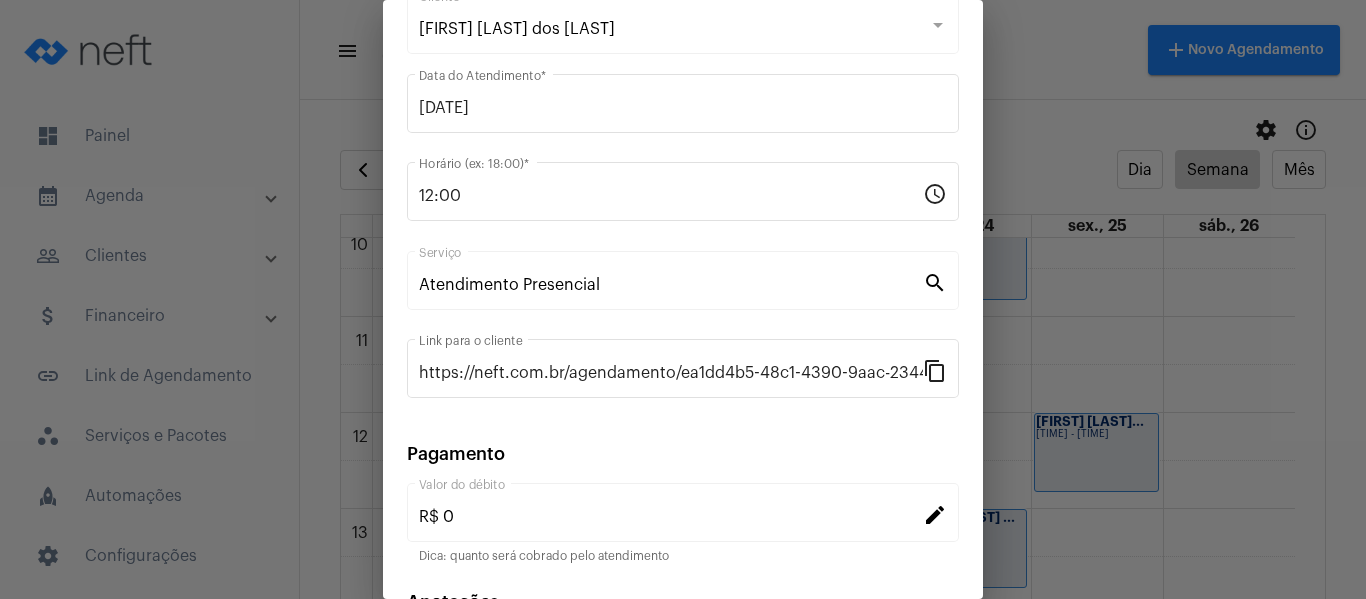 scroll, scrollTop: 262, scrollLeft: 0, axis: vertical 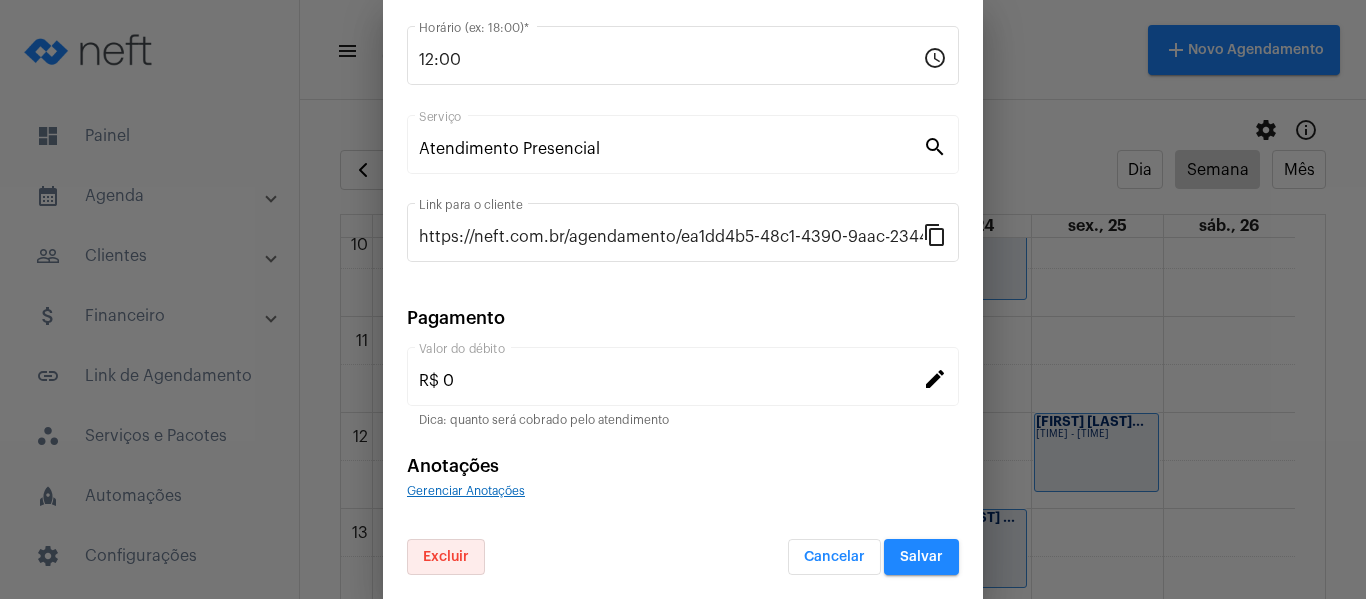 click on "Excluir" at bounding box center [446, 557] 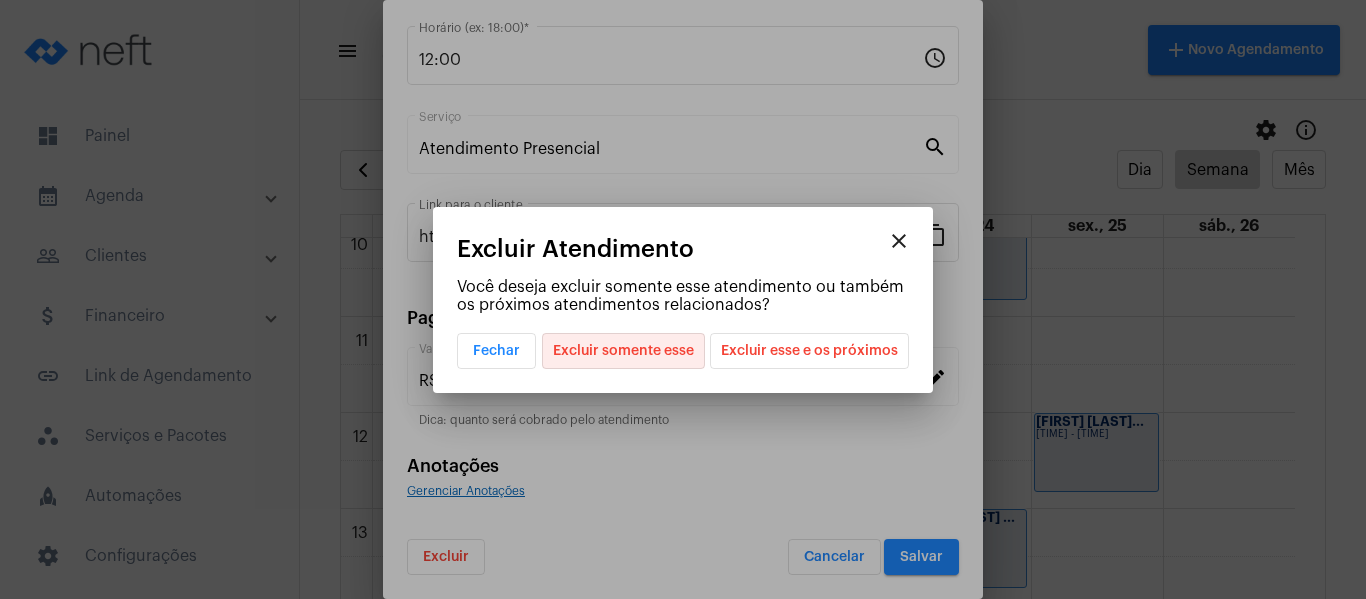 click on "Excluir somente esse" at bounding box center [623, 351] 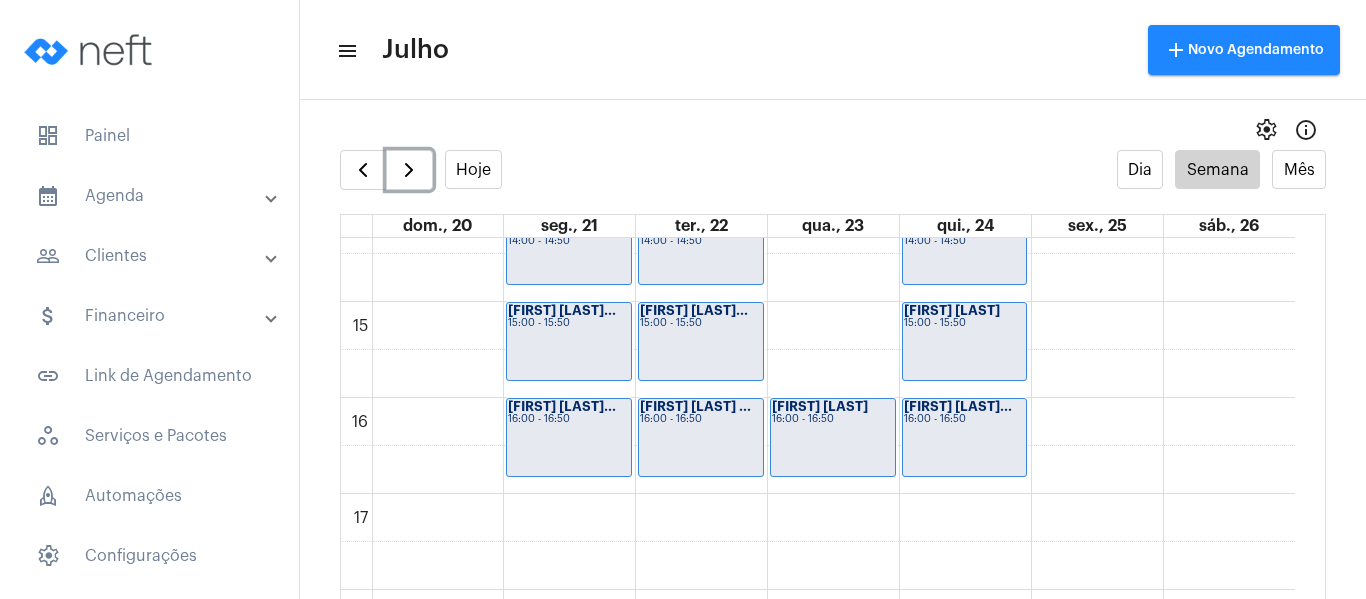 scroll, scrollTop: 1377, scrollLeft: 0, axis: vertical 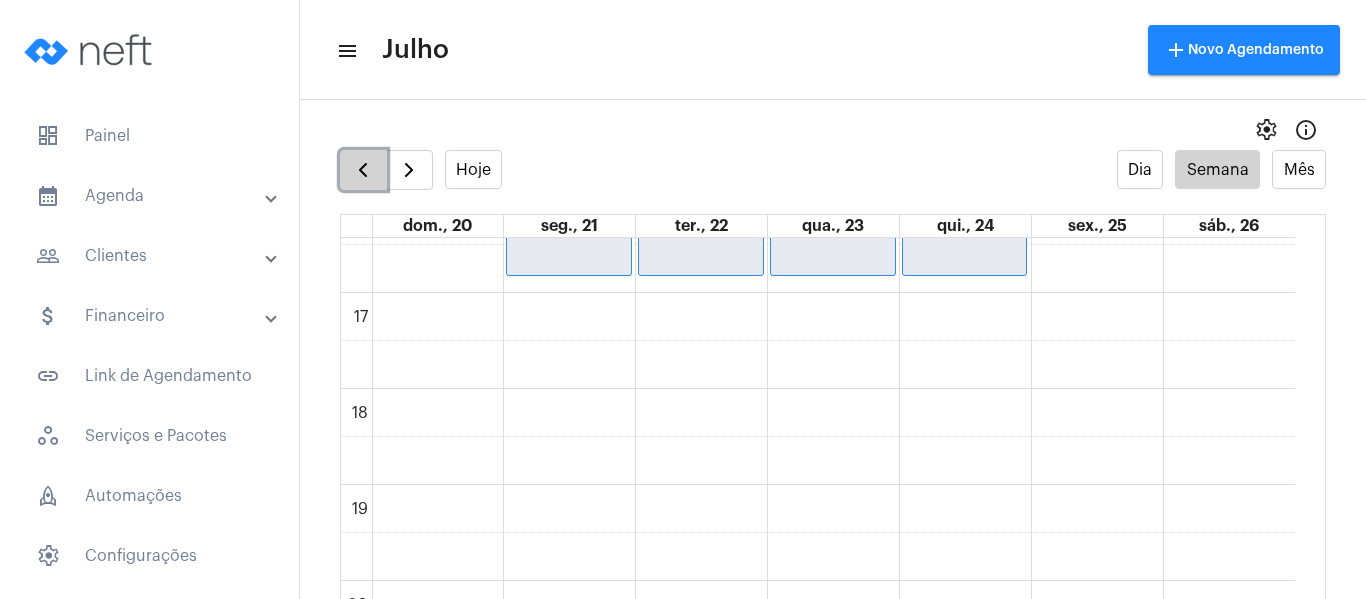 click 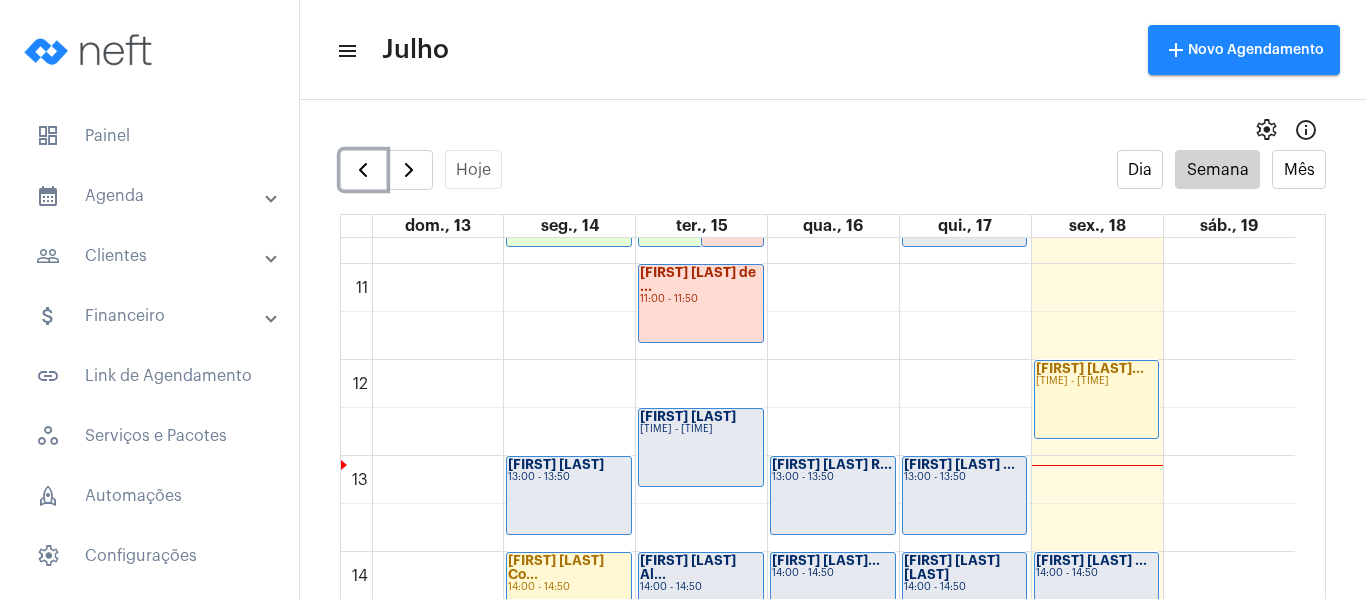 scroll, scrollTop: 1077, scrollLeft: 0, axis: vertical 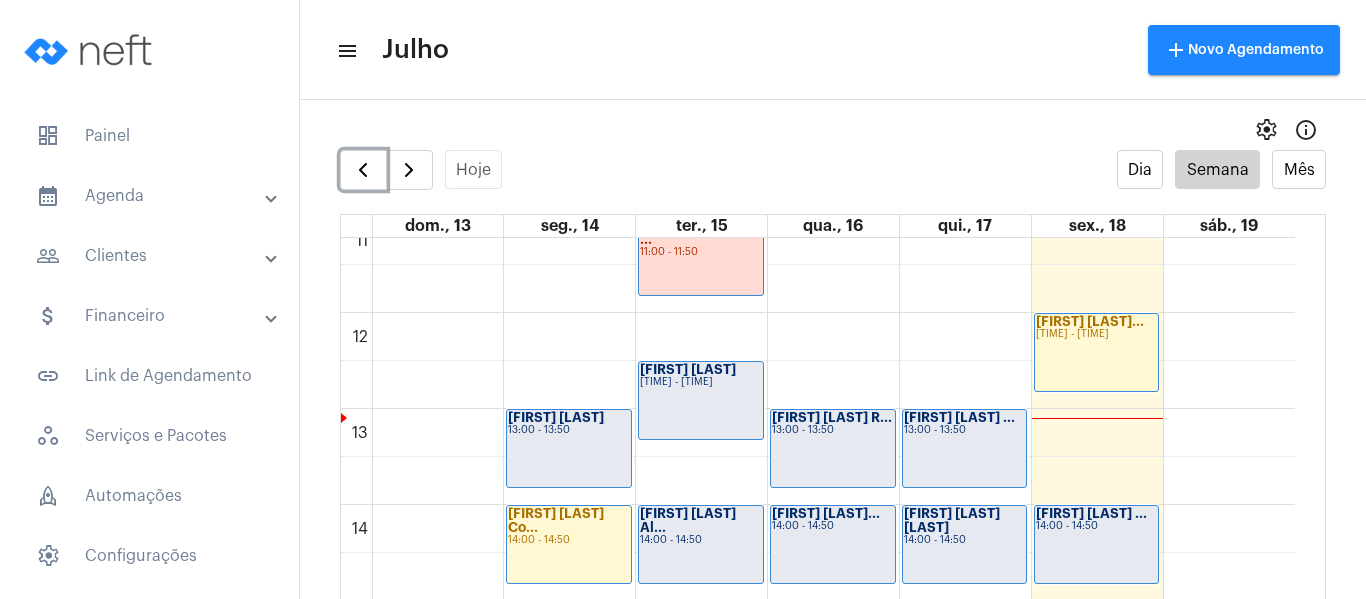 click on "Davi Babiski
13:00 - 13:50" 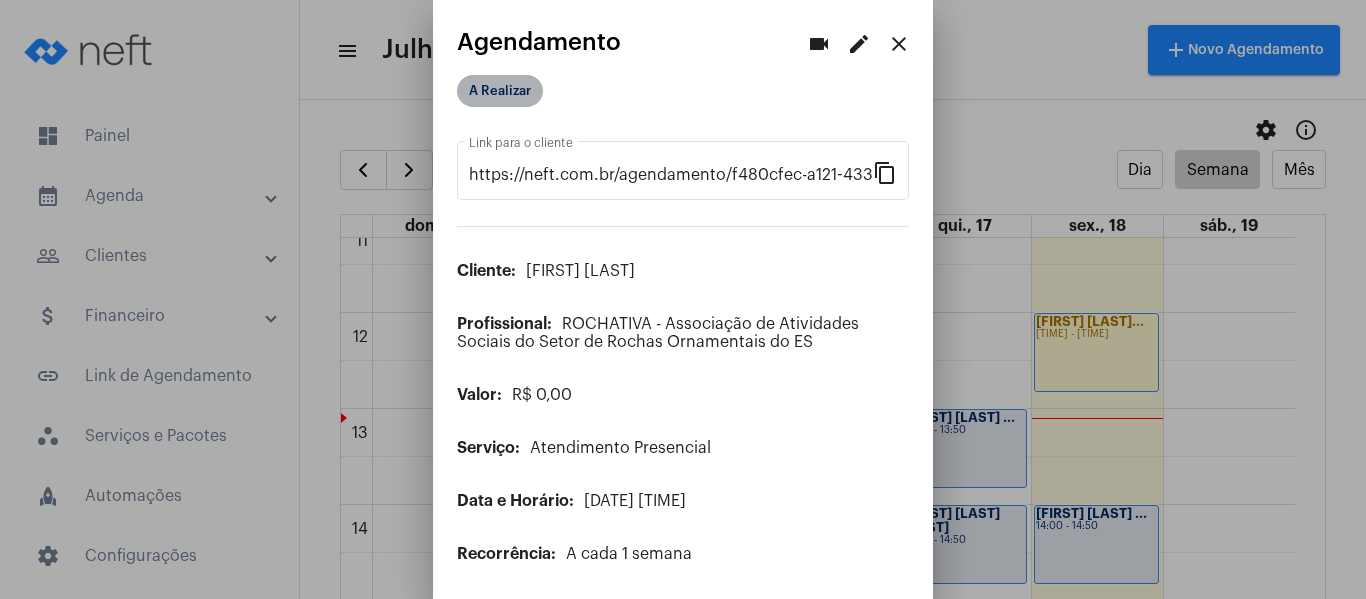 click on "A Realizar" at bounding box center (500, 91) 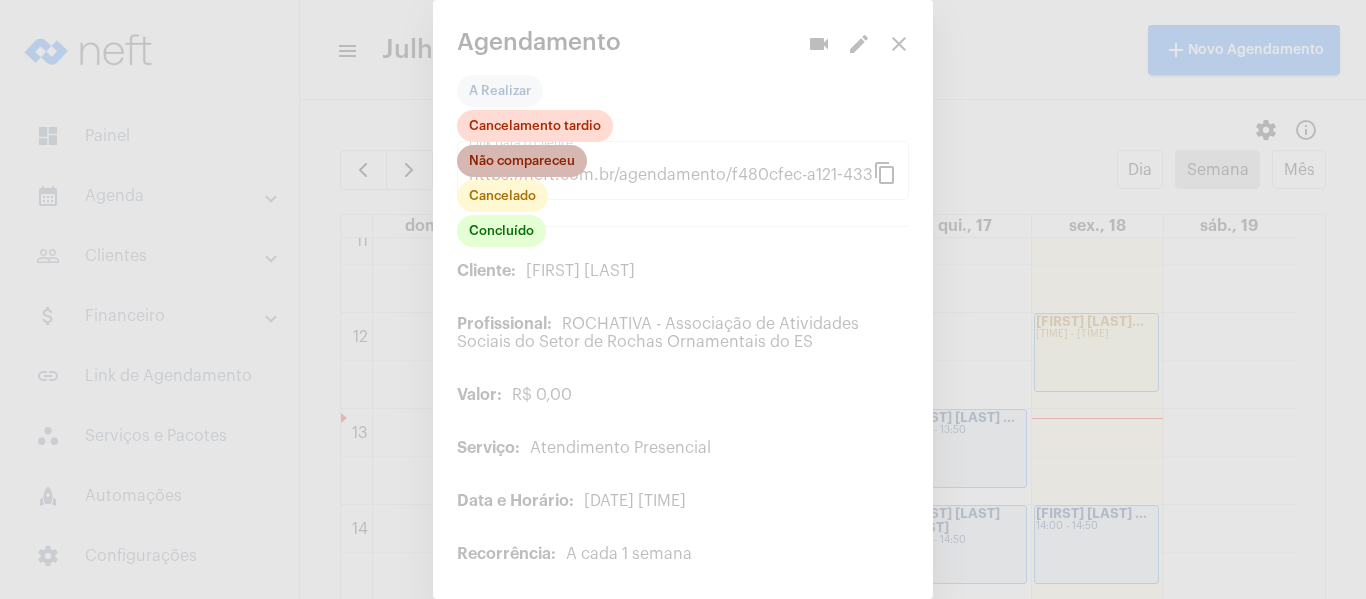 click on "Não compareceu" 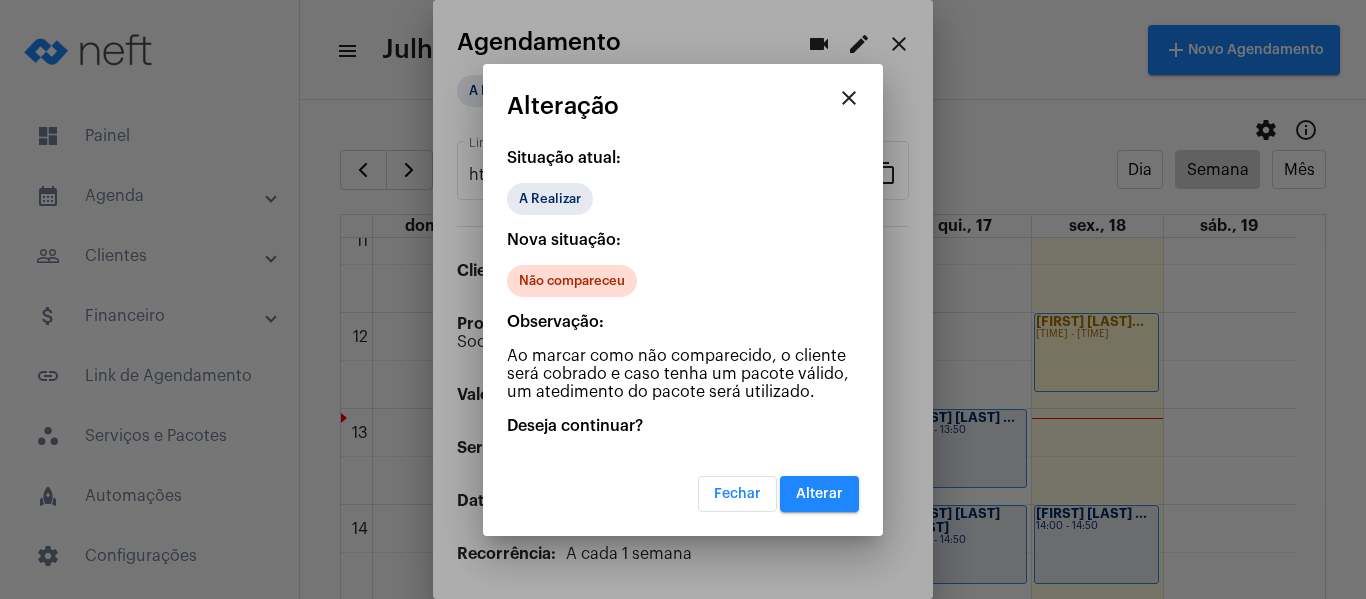 click on "Alterar" at bounding box center [819, 494] 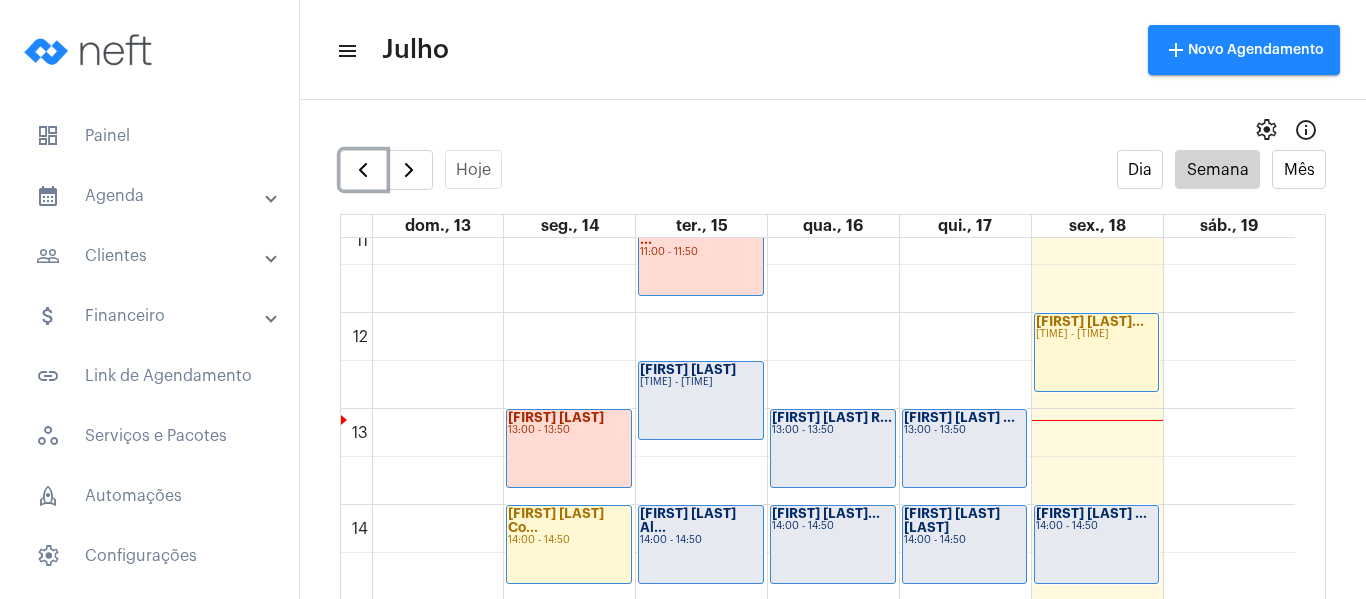 click on "13:00 - 13:50" 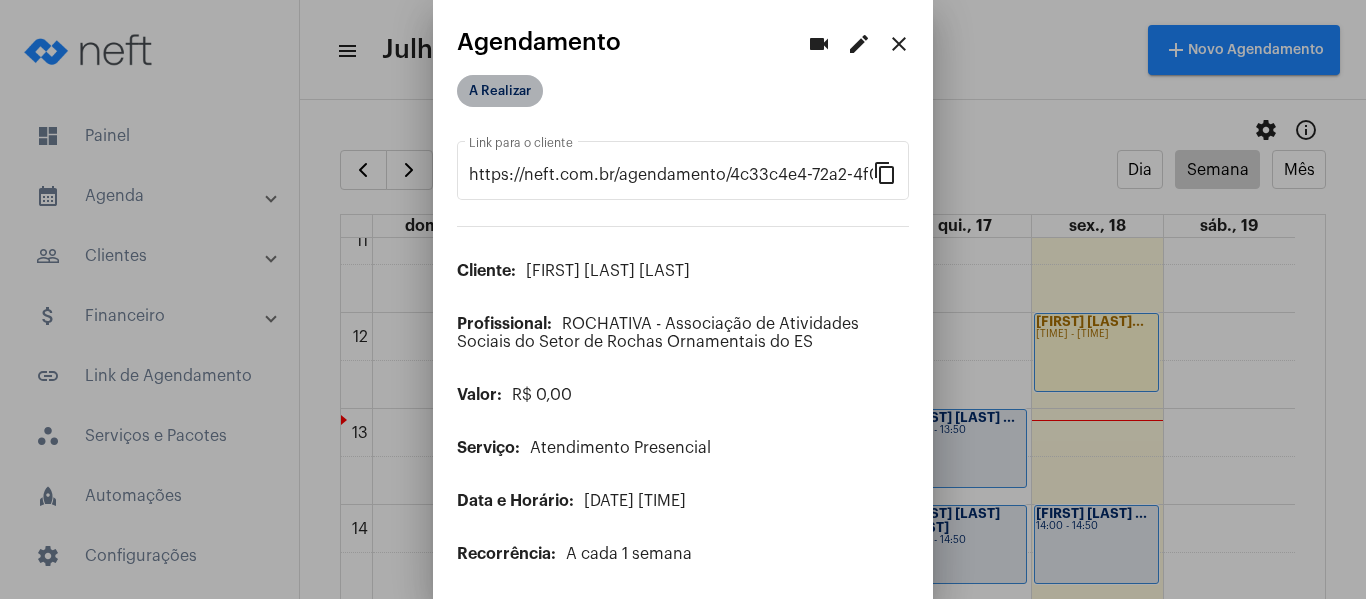 click on "A Realizar" at bounding box center (500, 91) 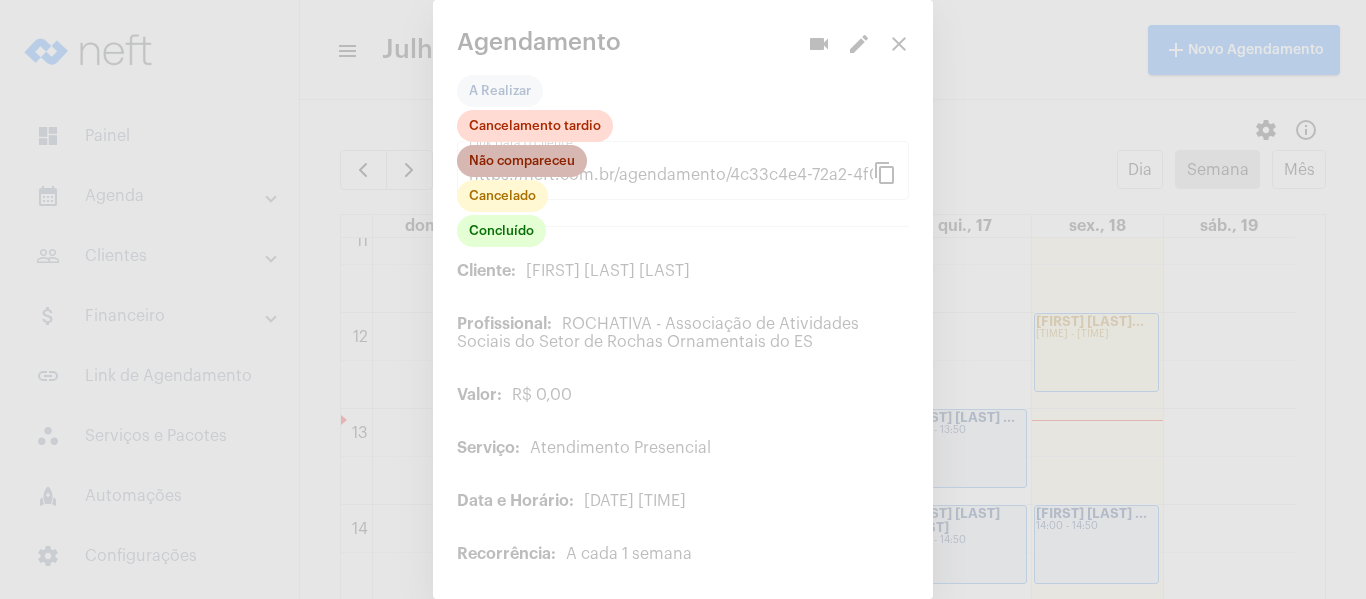click on "Não compareceu" 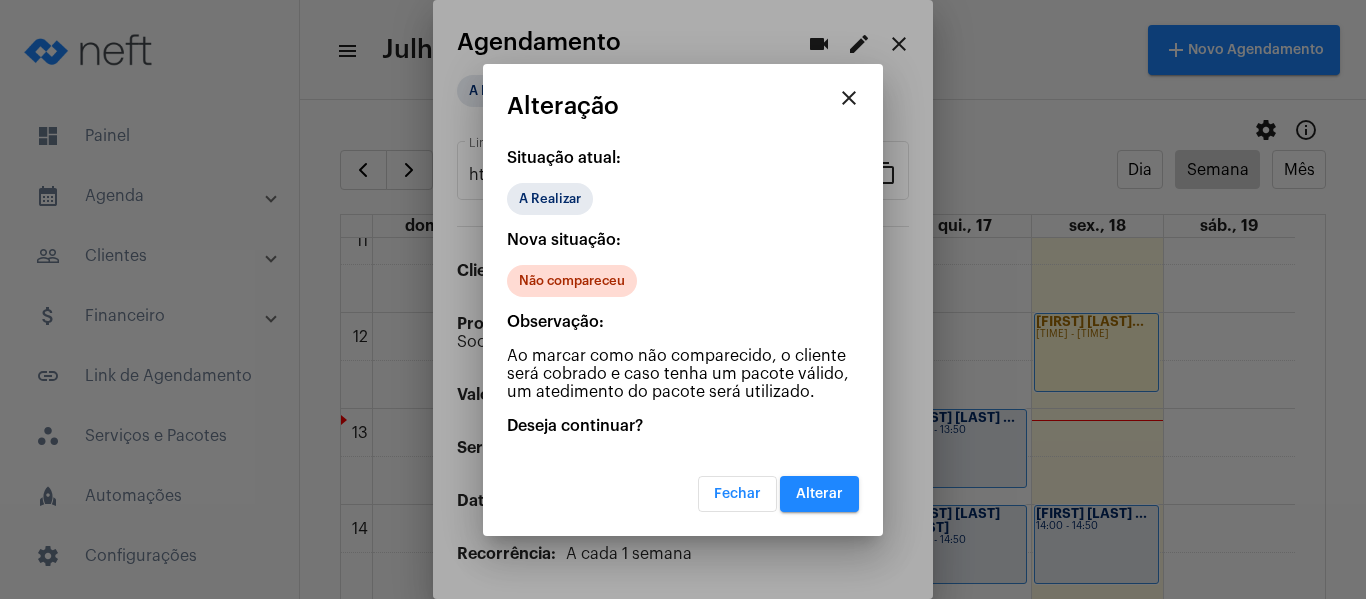 click on "Alterar" at bounding box center [819, 494] 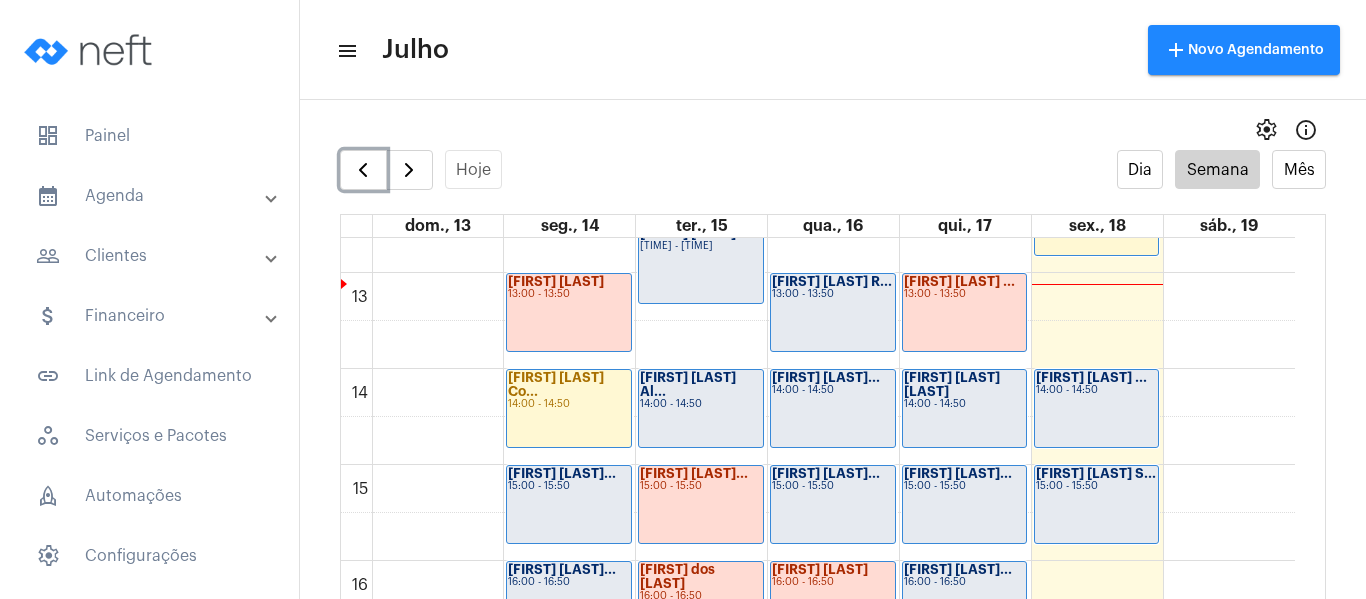 scroll, scrollTop: 1277, scrollLeft: 0, axis: vertical 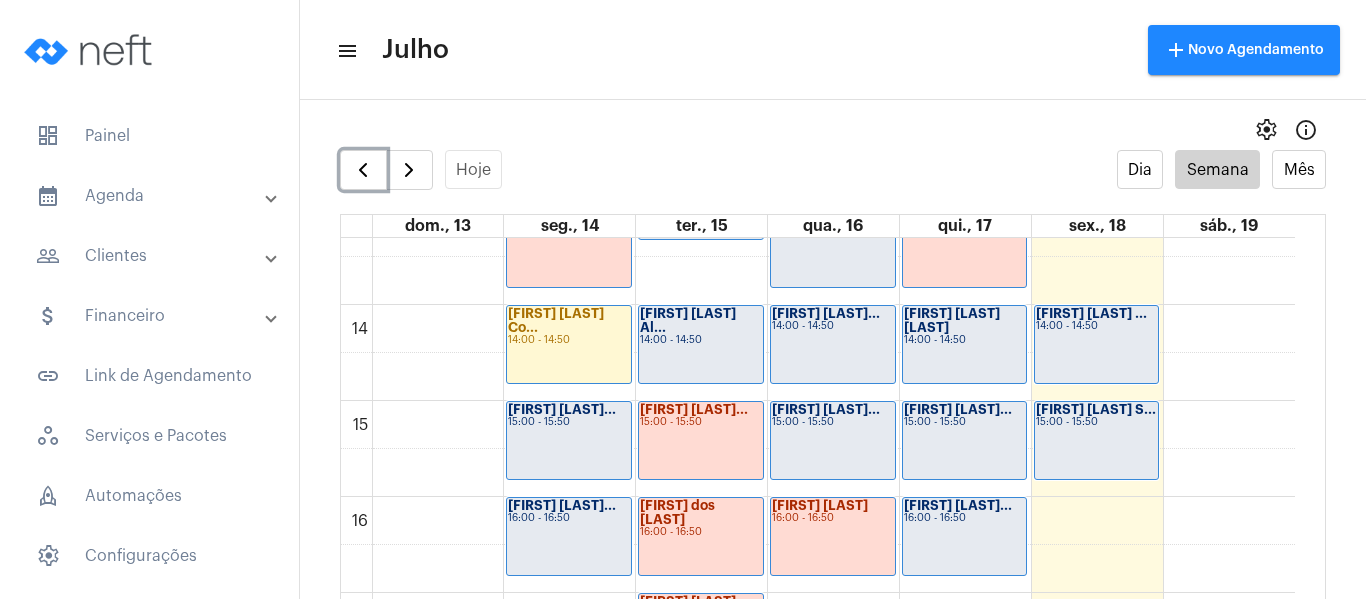 click on "Pedro Augusto d...
16:00 - 16:50" 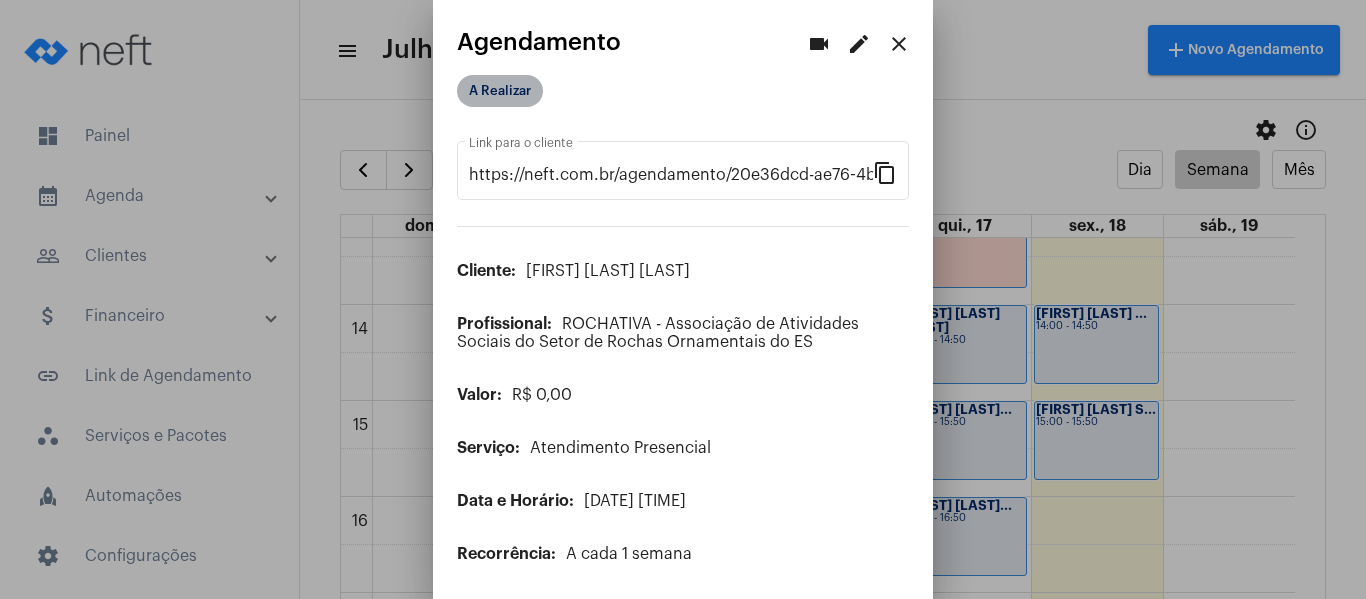 click on "A Realizar" at bounding box center [500, 91] 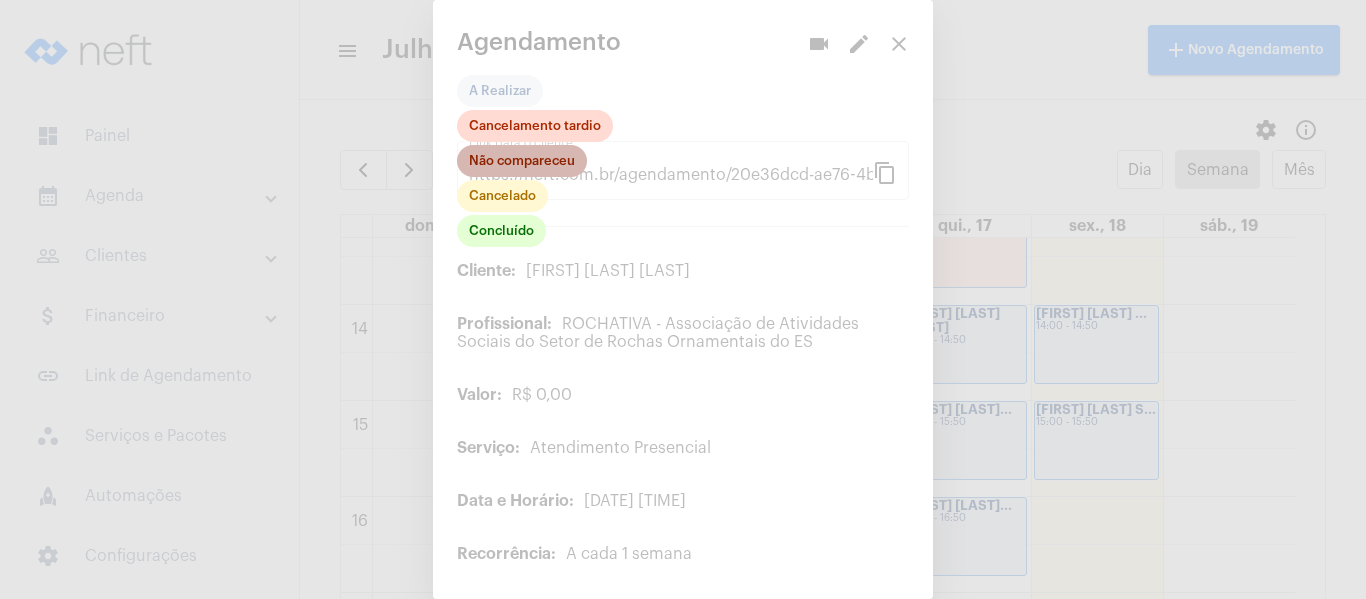 click on "Não compareceu" 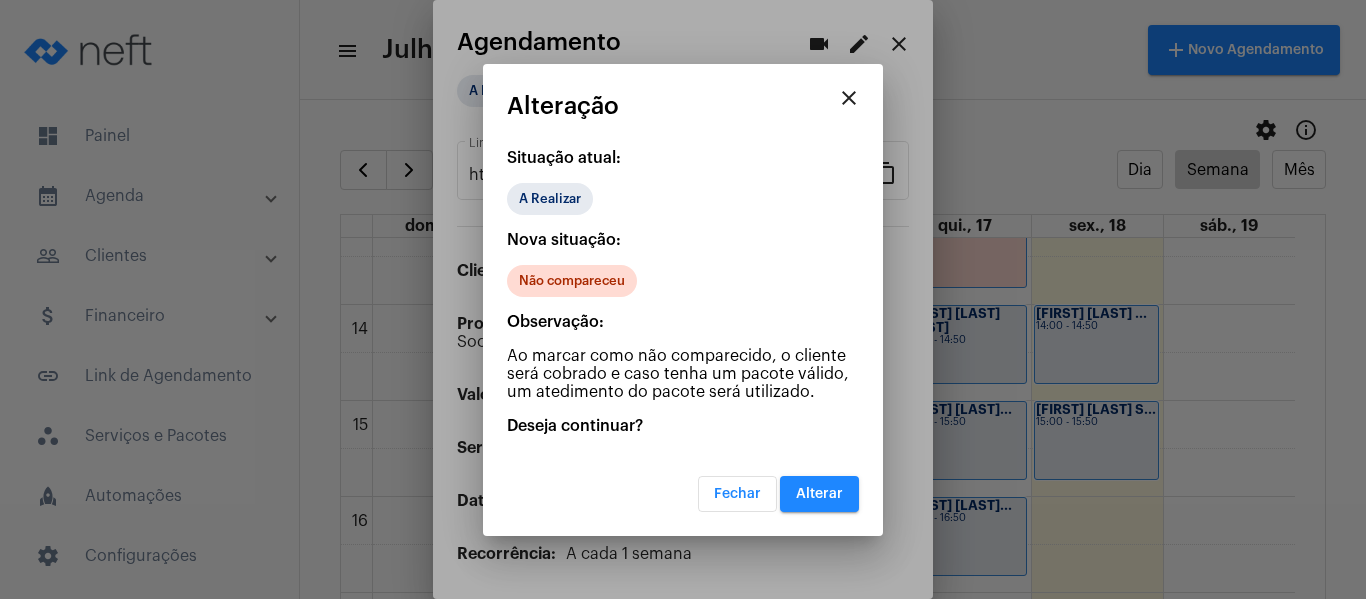 click on "Alterar" at bounding box center [819, 494] 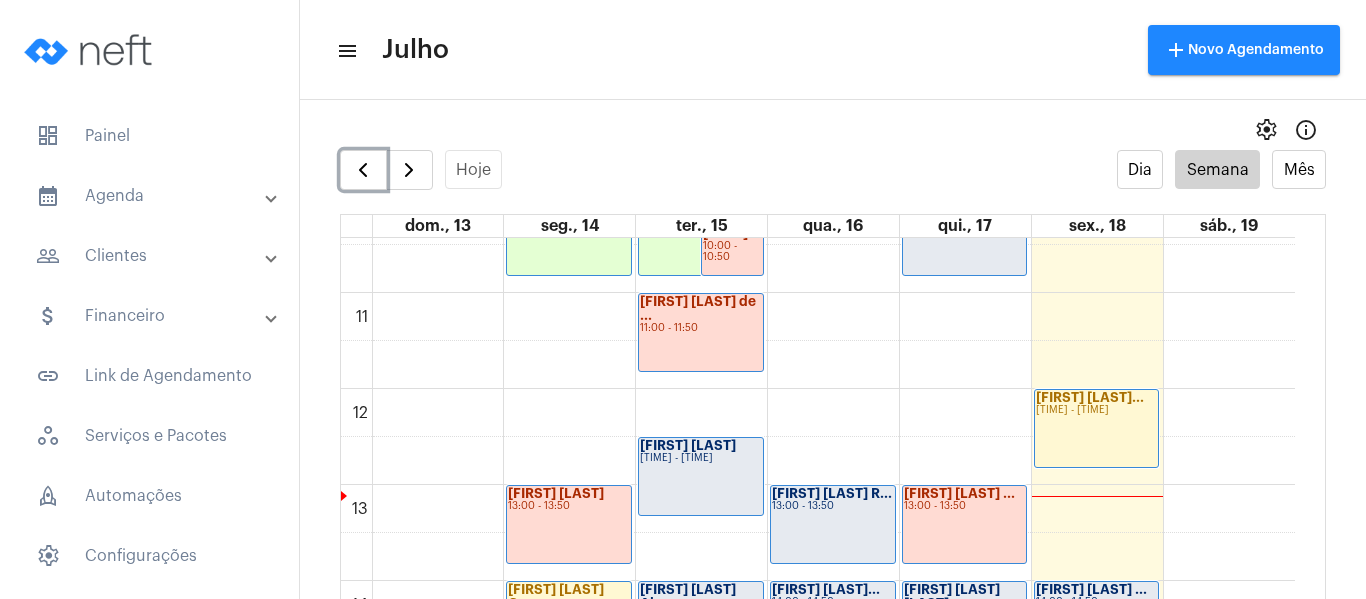 scroll, scrollTop: 977, scrollLeft: 0, axis: vertical 